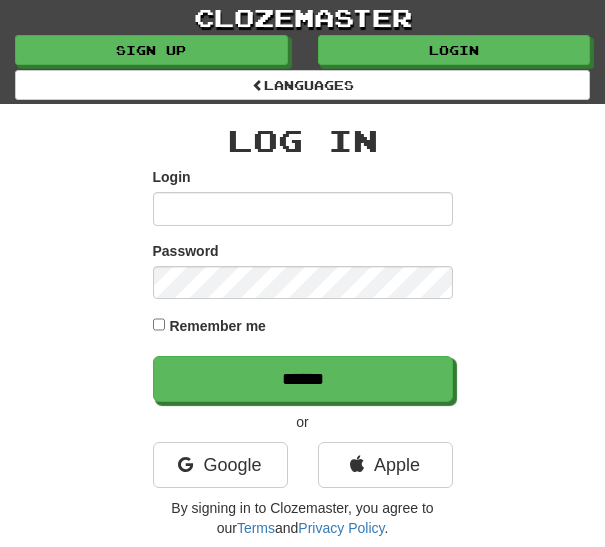 scroll, scrollTop: 0, scrollLeft: 0, axis: both 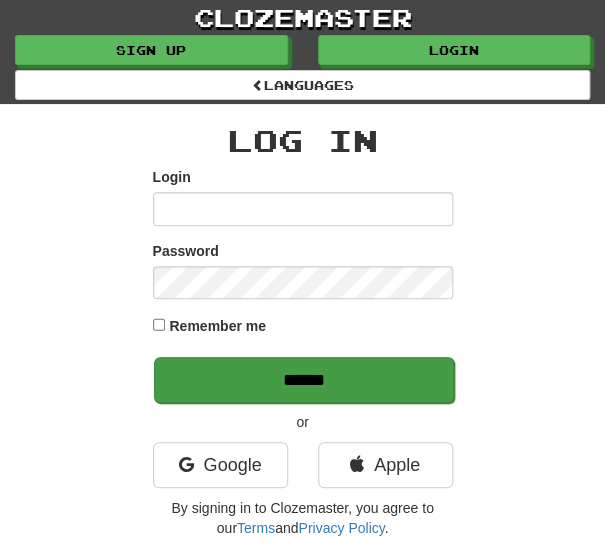 type on "********" 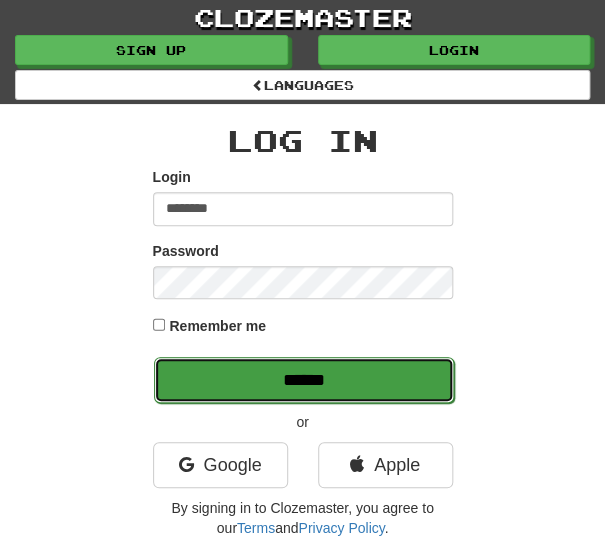 click on "******" at bounding box center [304, 380] 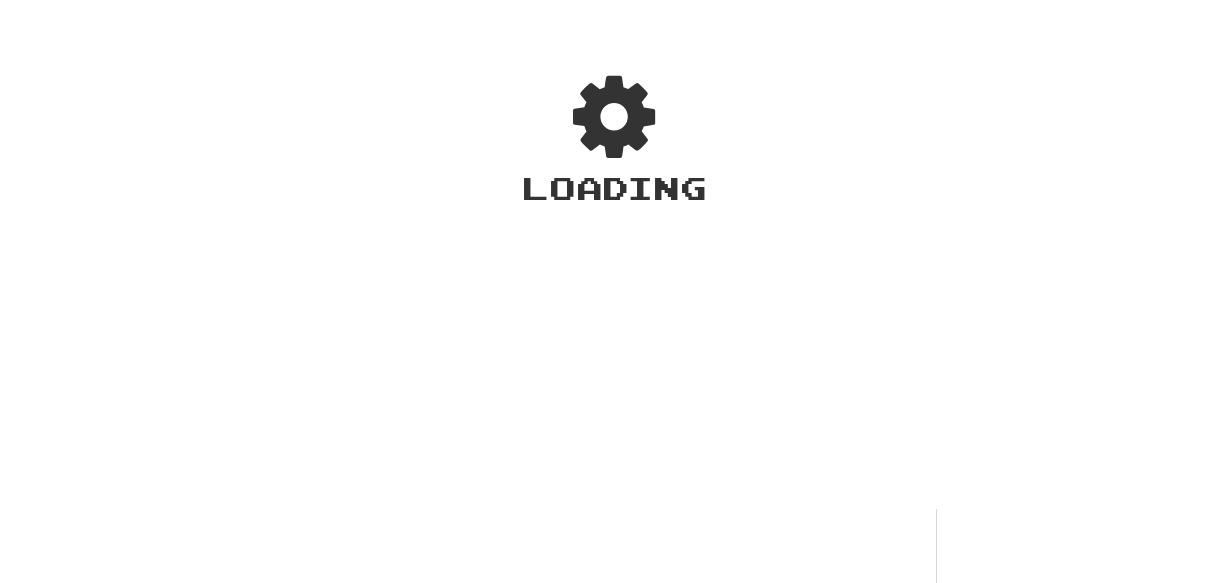 scroll, scrollTop: 0, scrollLeft: 0, axis: both 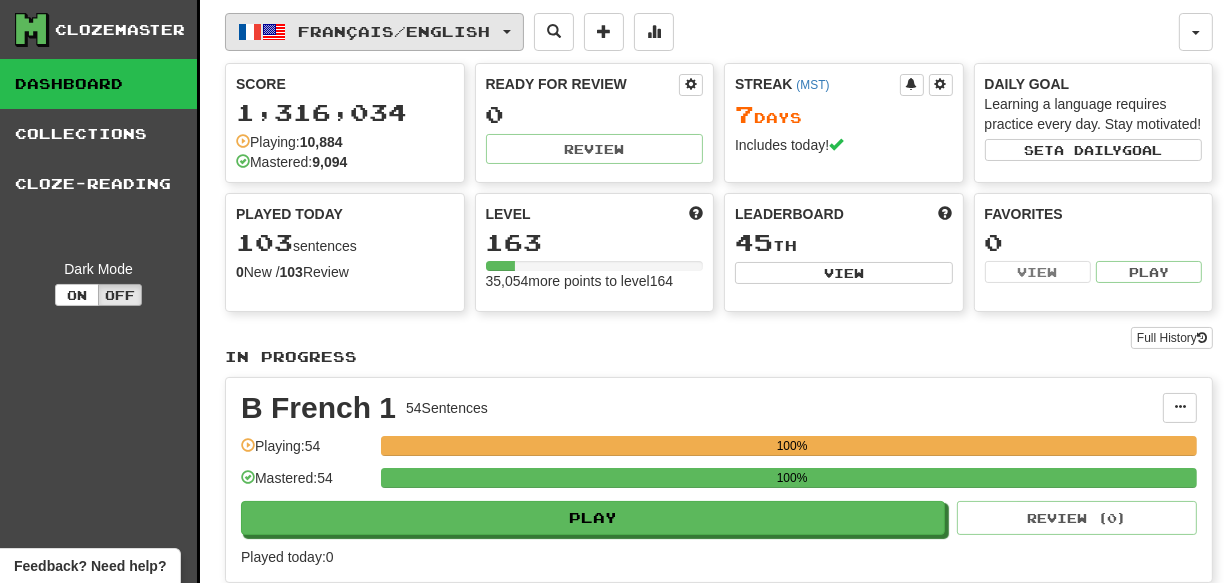 click on "Français  /  English" at bounding box center (374, 32) 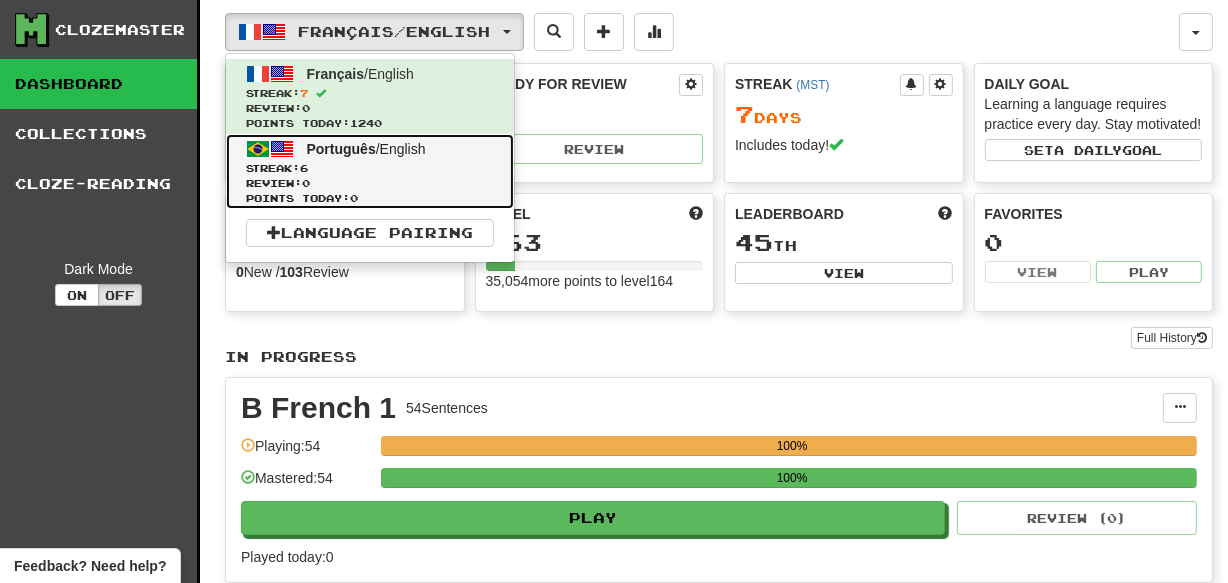 click on "Português  /  English Streak:  6   Review:  0 Points today:  0" at bounding box center (370, 171) 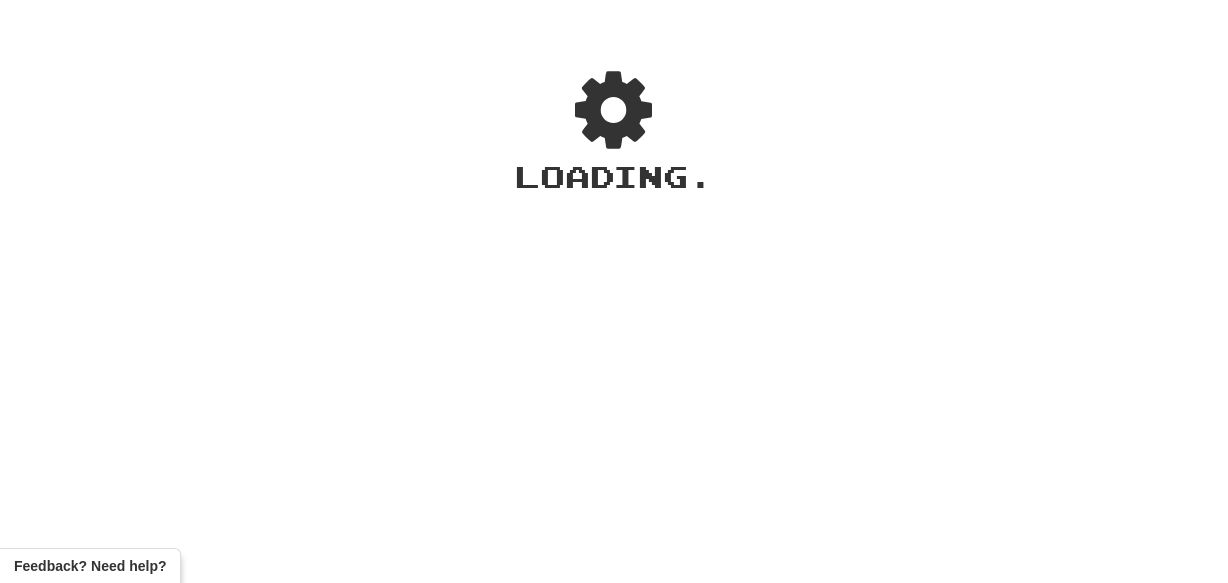 scroll, scrollTop: 0, scrollLeft: 0, axis: both 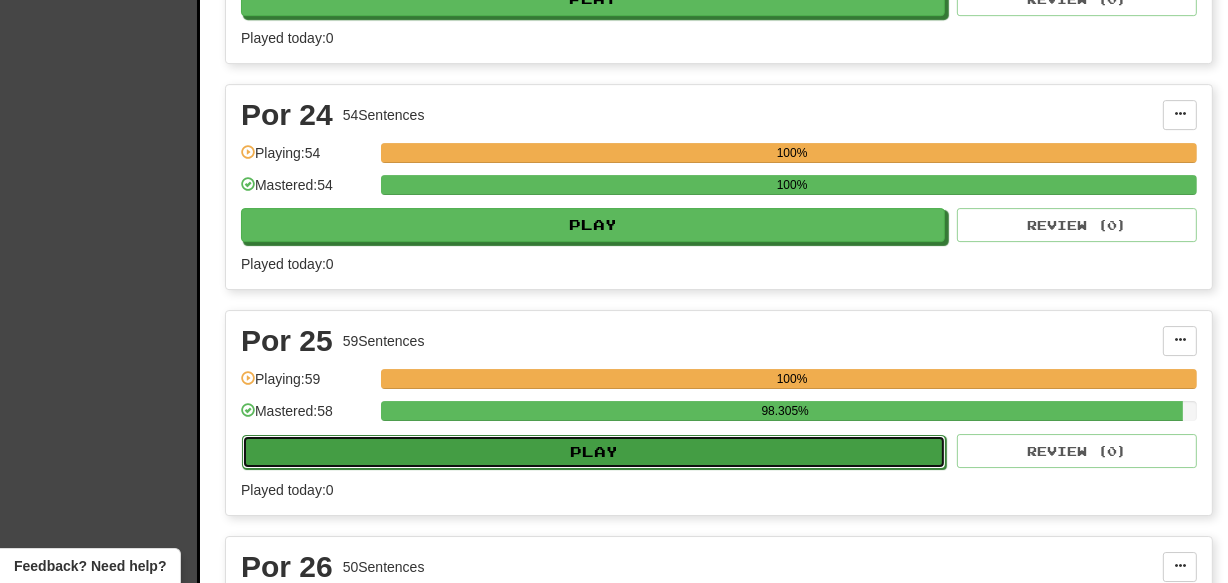 click on "Play" at bounding box center [594, 452] 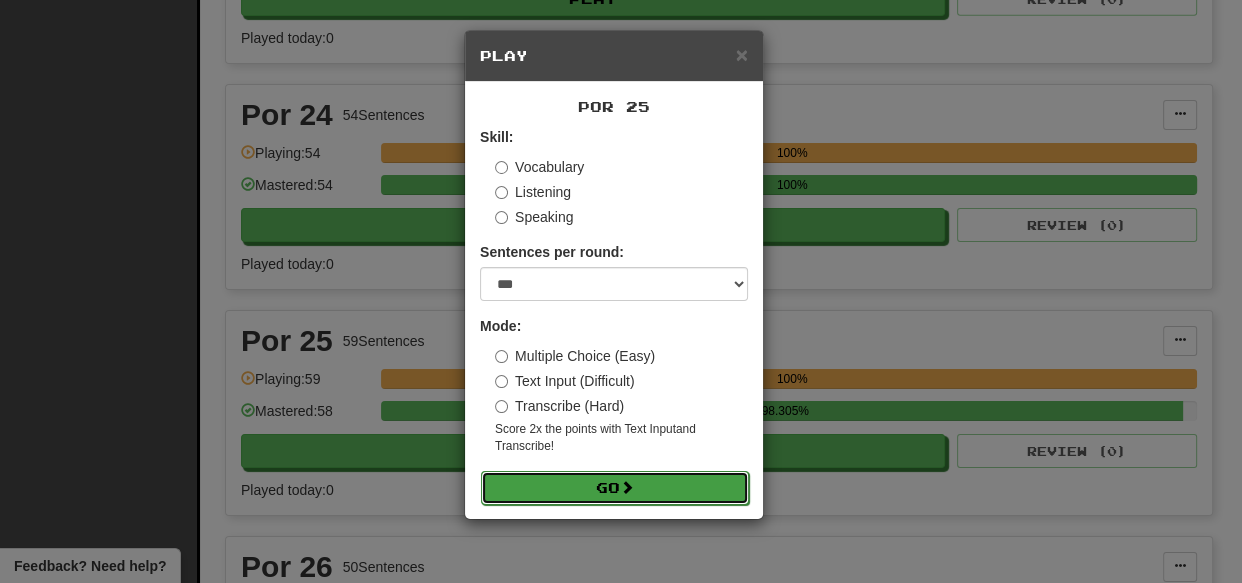 click on "Go" at bounding box center (615, 488) 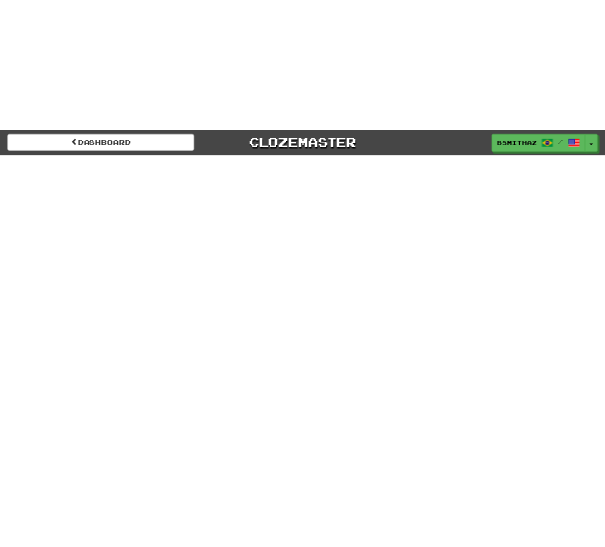 scroll, scrollTop: 0, scrollLeft: 0, axis: both 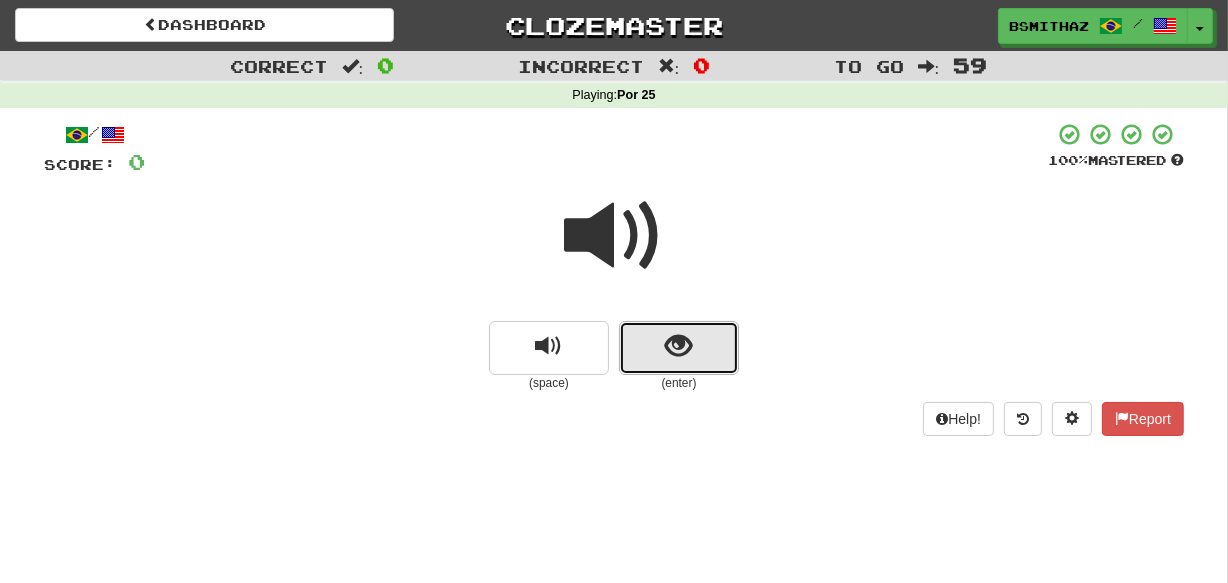 click at bounding box center (679, 348) 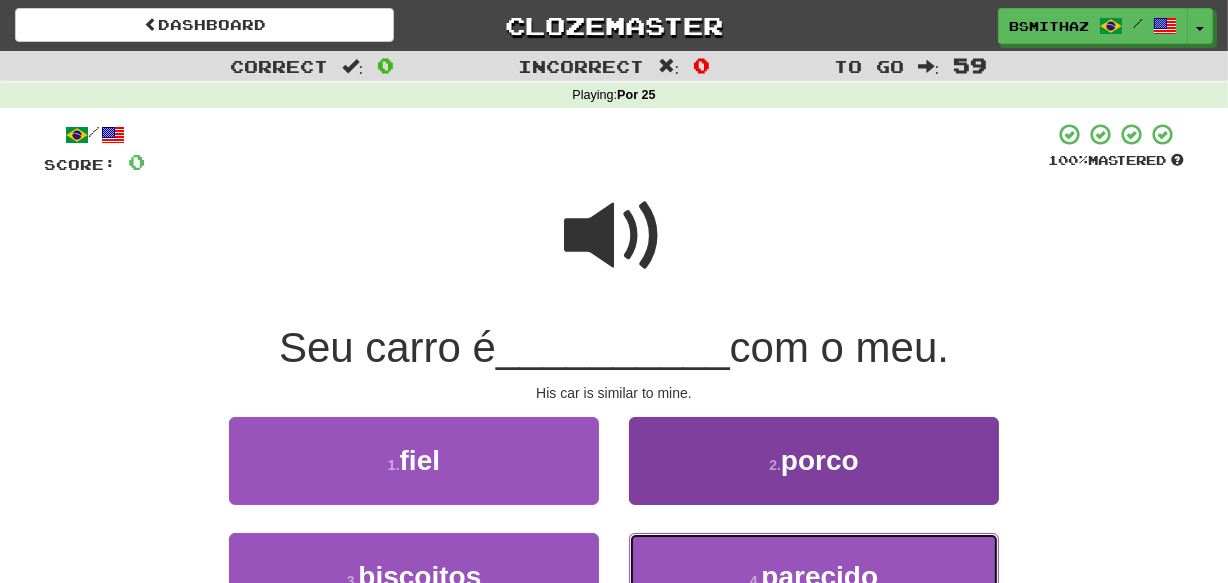 click on "4 .  parecido" at bounding box center [814, 576] 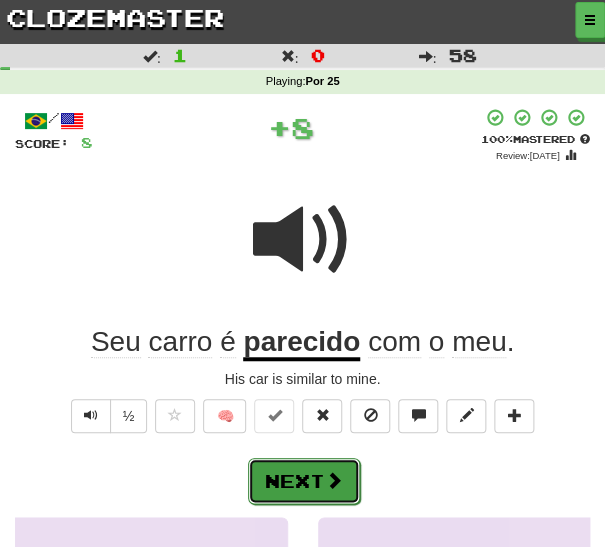 click on "Next" at bounding box center (304, 481) 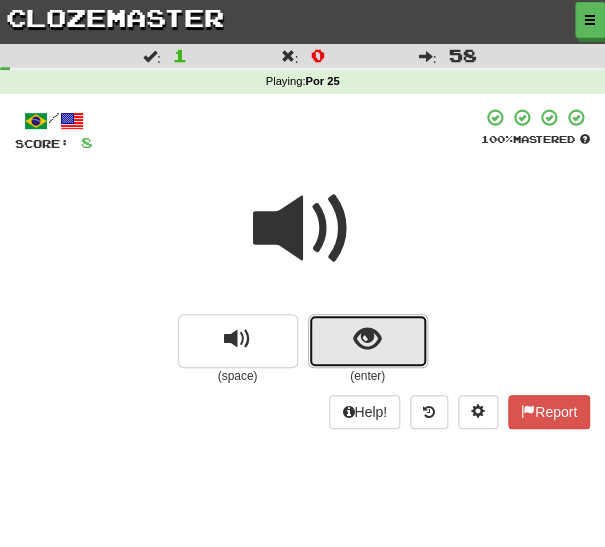 click at bounding box center [367, 339] 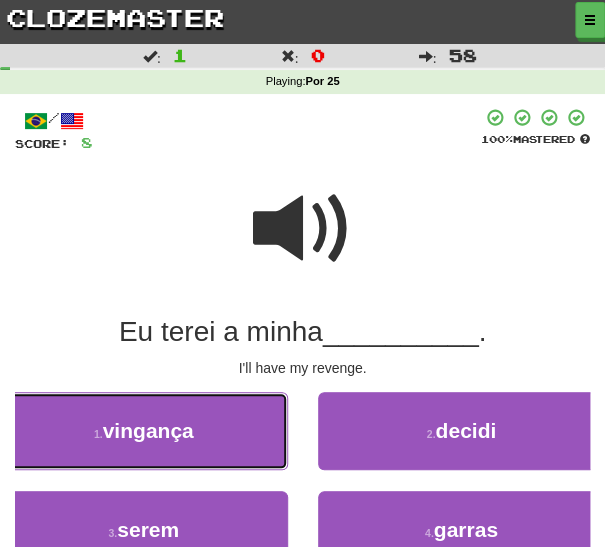 click on "vingança" at bounding box center [148, 430] 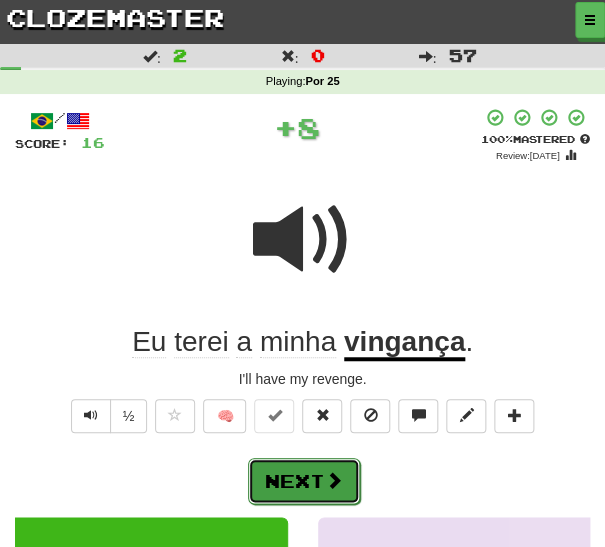click on "Next" at bounding box center (304, 481) 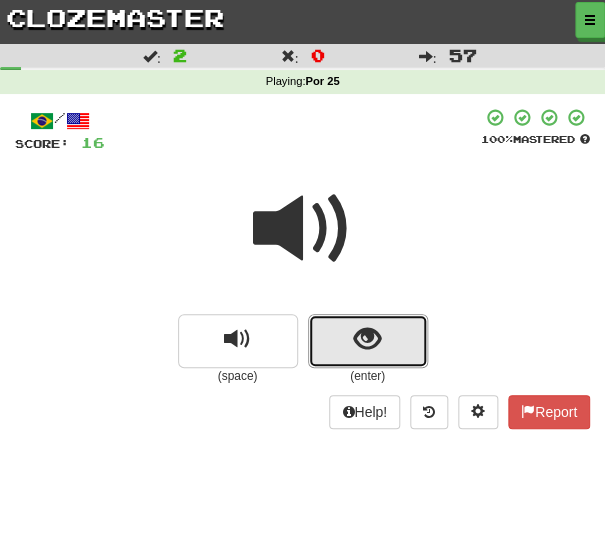 drag, startPoint x: 330, startPoint y: 342, endPoint x: 327, endPoint y: 352, distance: 10.440307 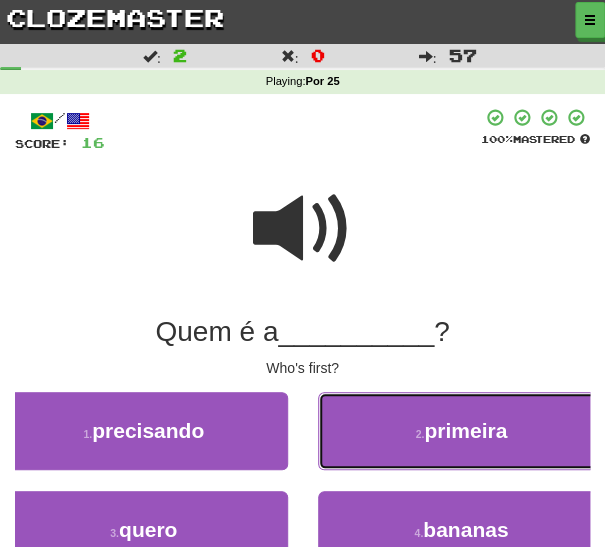click on "2 .  primeira" at bounding box center (462, 431) 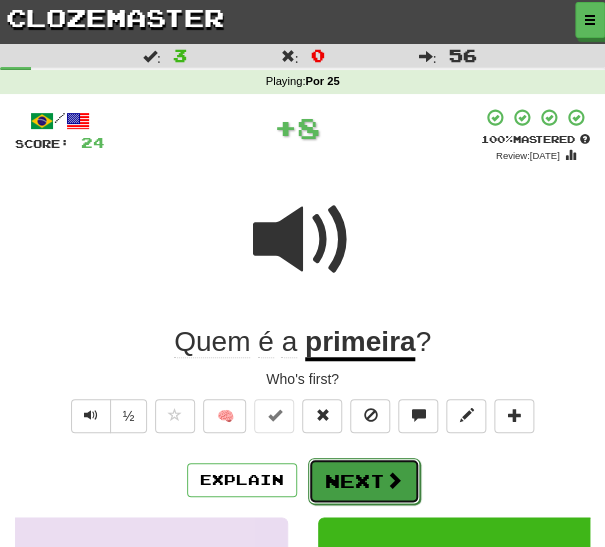 click on "Next" at bounding box center (364, 481) 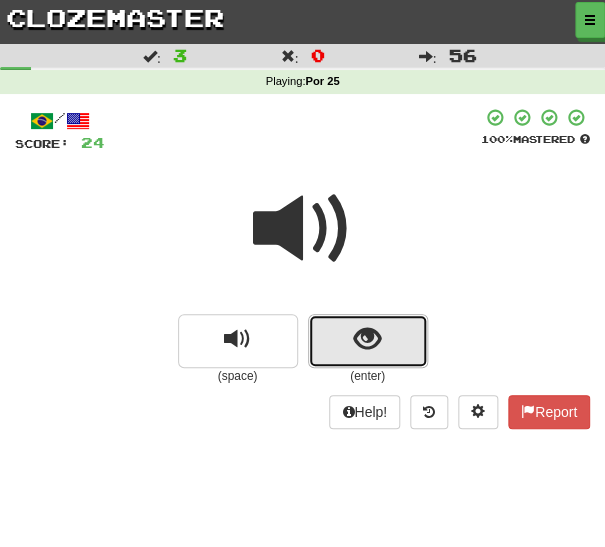 click at bounding box center (368, 341) 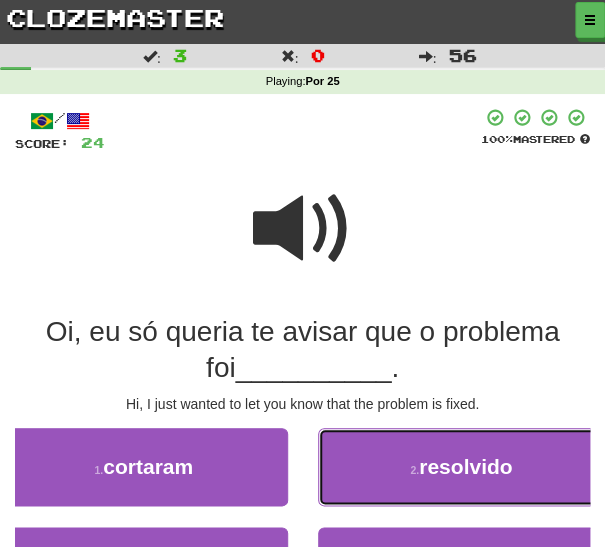 click on "2 .  resolvido" at bounding box center [462, 467] 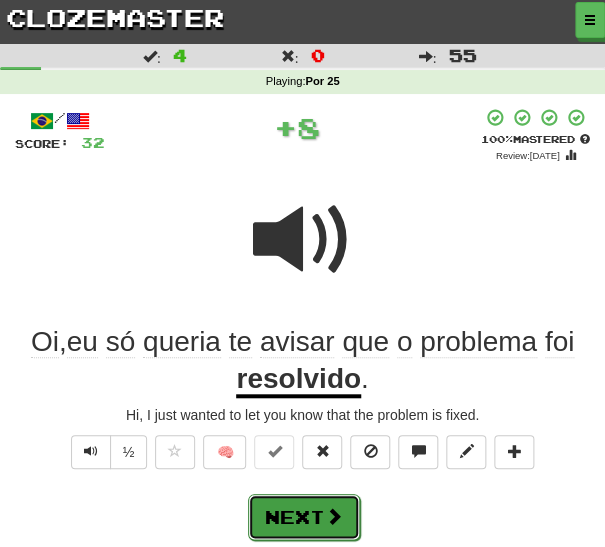 click on "Next" at bounding box center (304, 517) 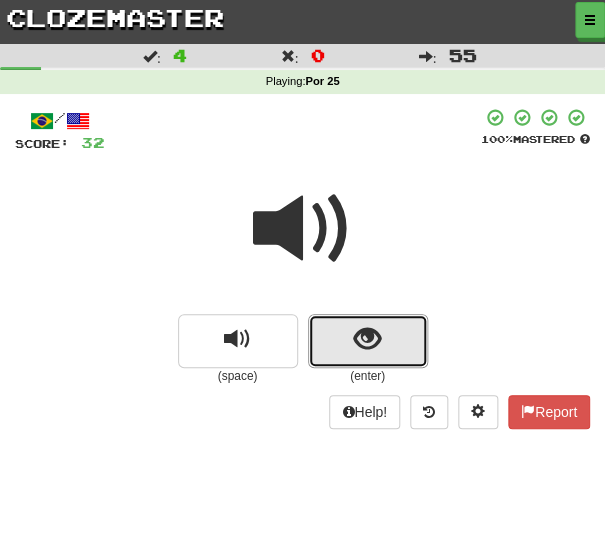 click at bounding box center [368, 341] 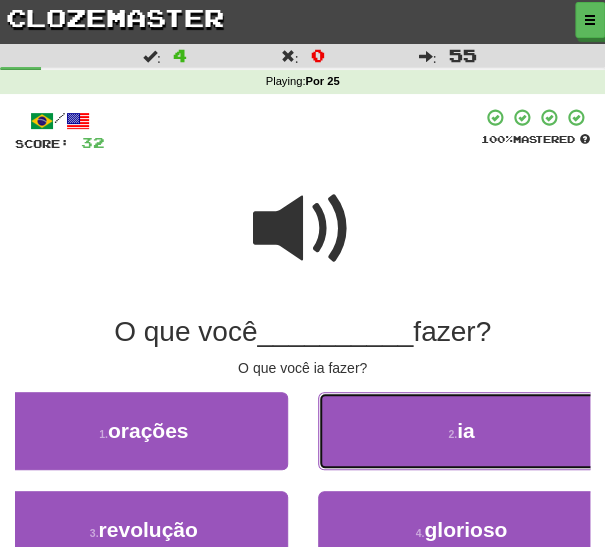 click on "2 .  ia" at bounding box center [462, 431] 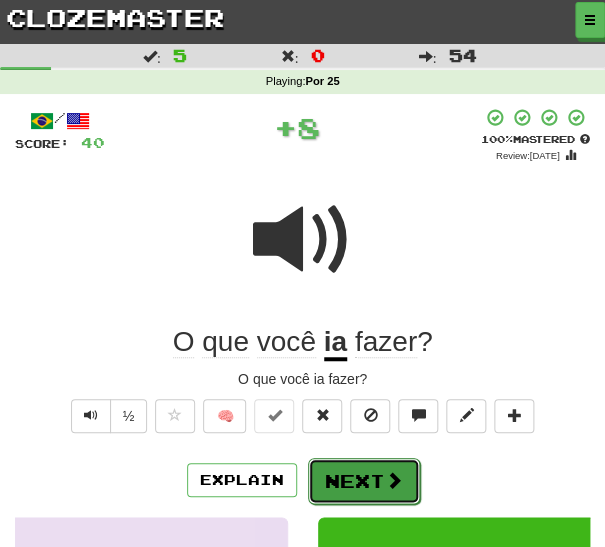 click on "Next" at bounding box center [364, 481] 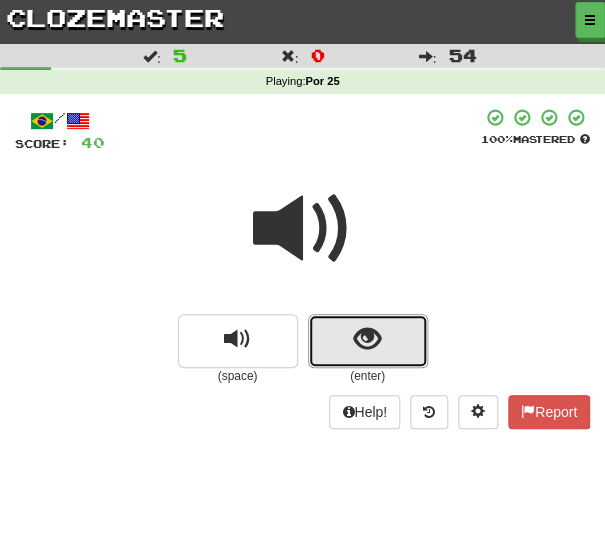 click at bounding box center [368, 341] 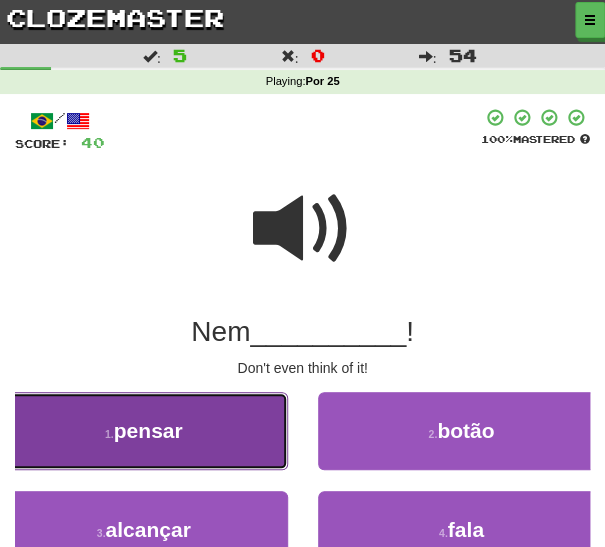 click on "1 .  pensar" at bounding box center (144, 431) 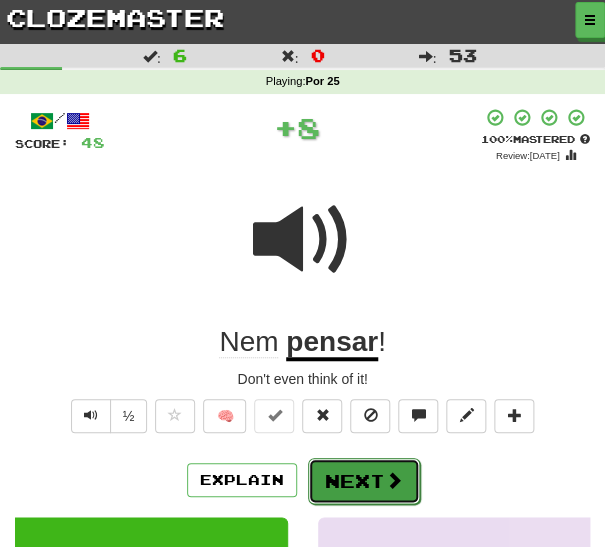 click on "Next" at bounding box center (364, 481) 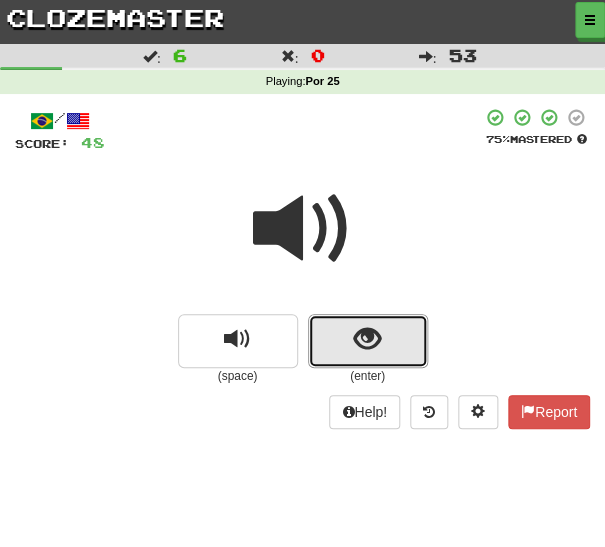 click at bounding box center [368, 341] 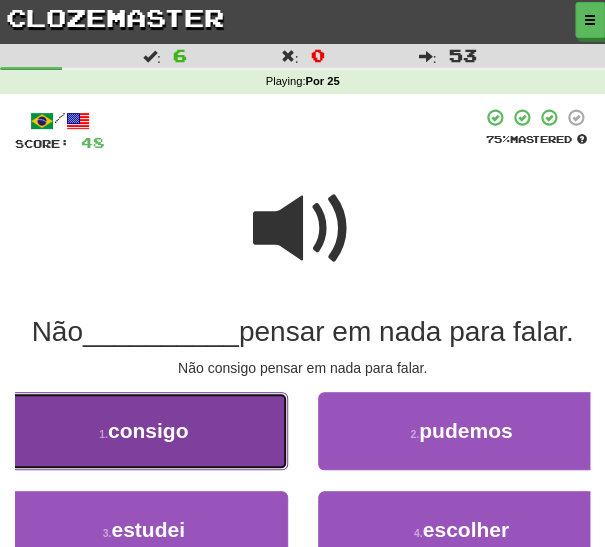 click on "1 .  consigo" at bounding box center (144, 431) 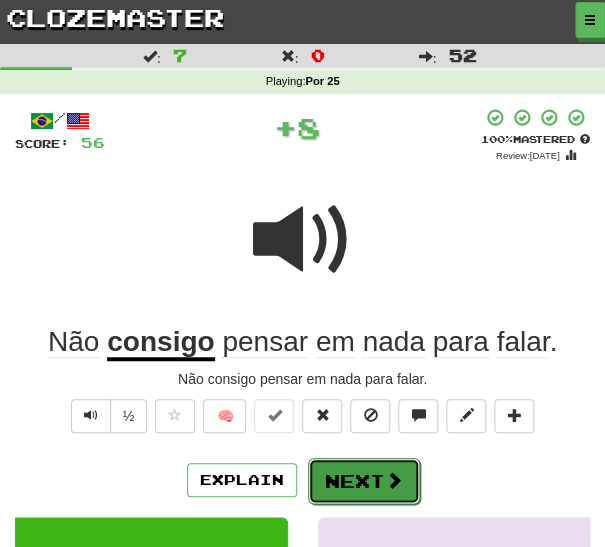 click on "Next" at bounding box center [364, 481] 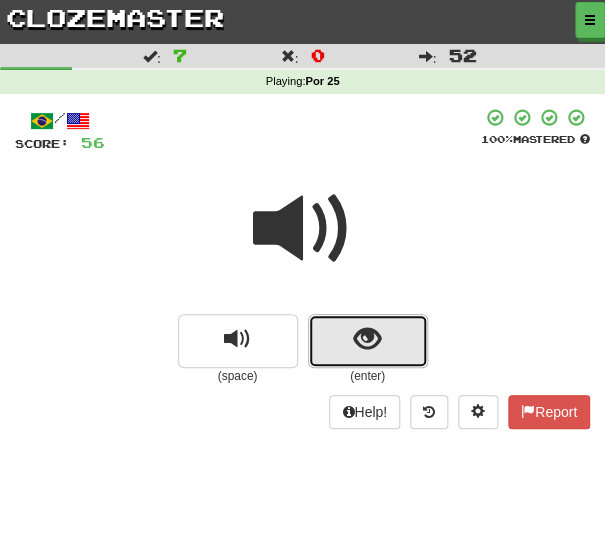 click at bounding box center [367, 339] 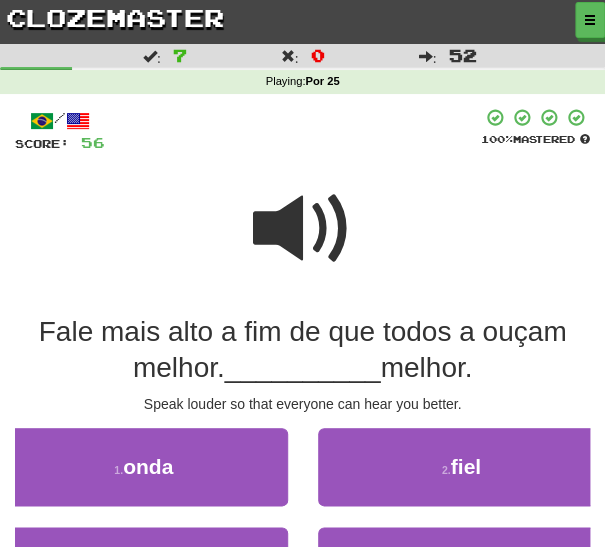 click on "/  Score:   56 100 %  Mastered Fale mais alto a fim de que todos a  __________  melhor. Speak louder so that everyone can hear you better. 1 .  onda 2 .  fiel 3 .  égua 4 .  ouçam  Help!  Report" at bounding box center (302, 396) 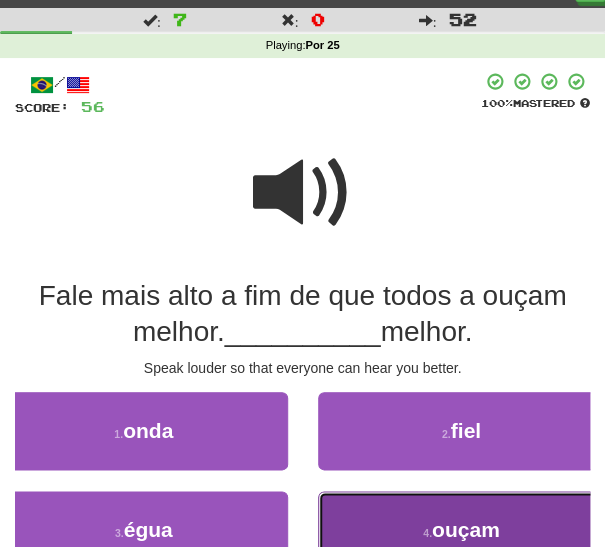 click on "4 .  ouçam" at bounding box center [462, 530] 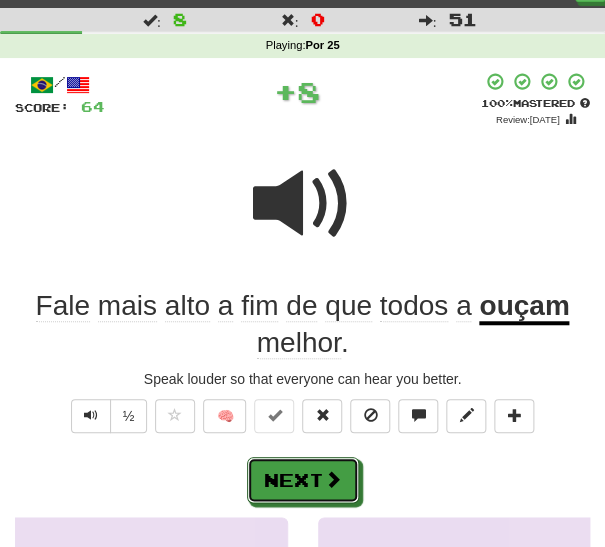 click on "Next" at bounding box center [303, 480] 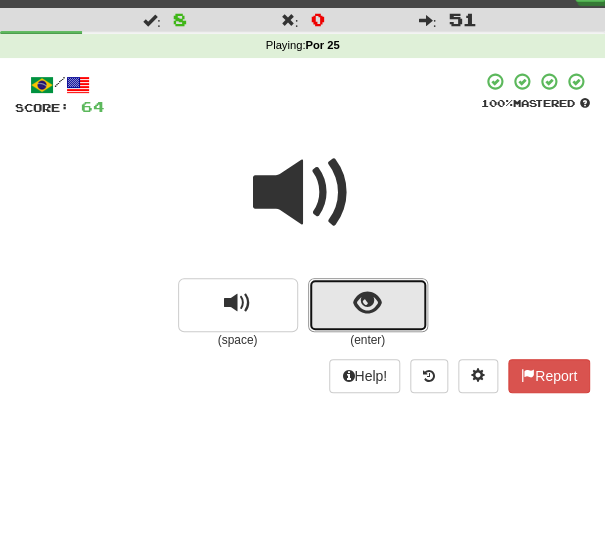 drag, startPoint x: 364, startPoint y: 304, endPoint x: 363, endPoint y: 319, distance: 15.033297 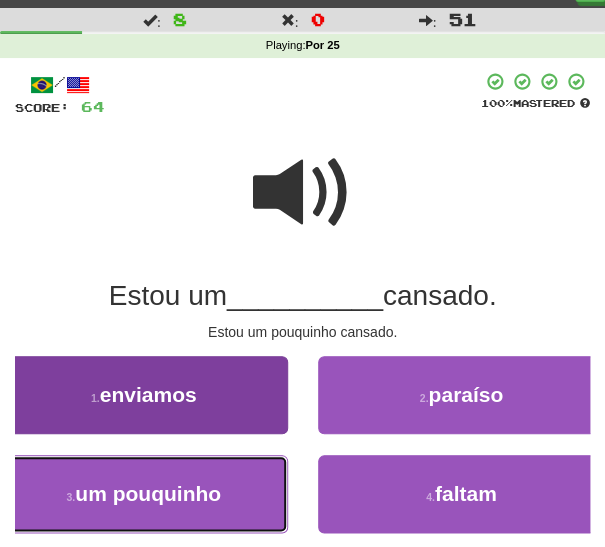 drag, startPoint x: 236, startPoint y: 485, endPoint x: 253, endPoint y: 488, distance: 17.262676 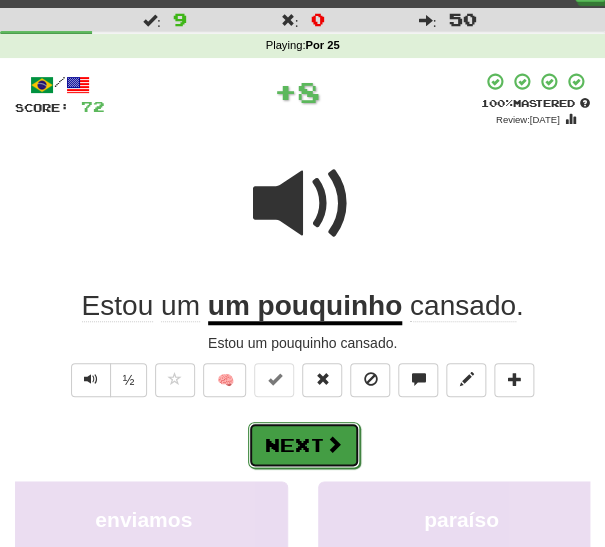click at bounding box center (334, 444) 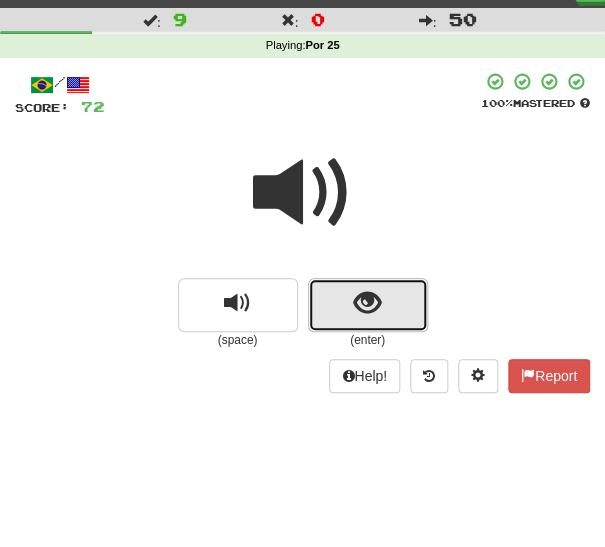 click at bounding box center (368, 305) 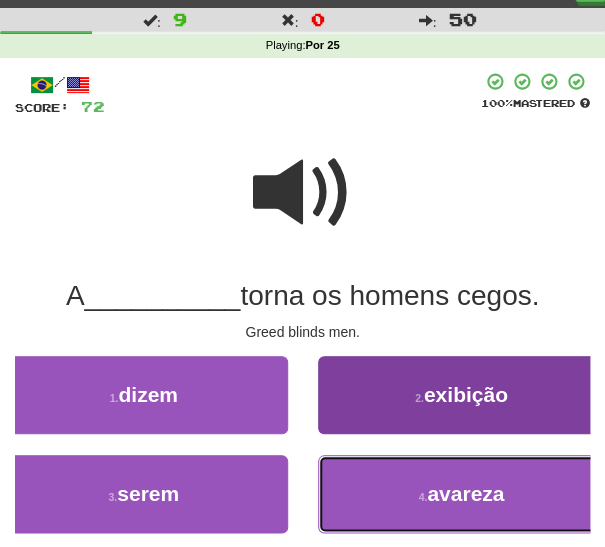 click on "4 .  avareza" at bounding box center (462, 494) 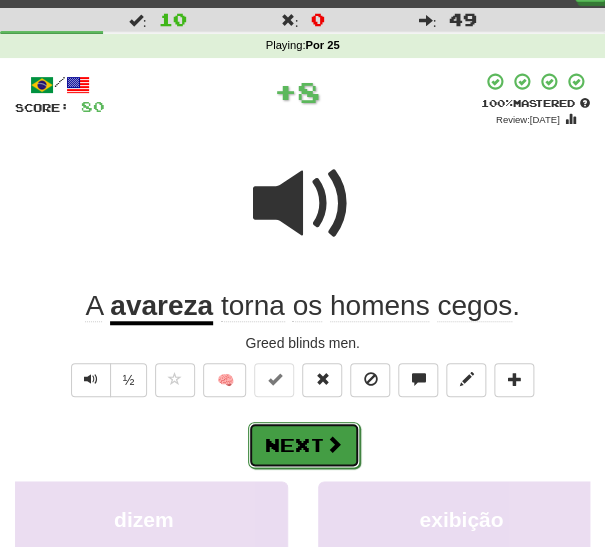 click on "Next" at bounding box center (304, 445) 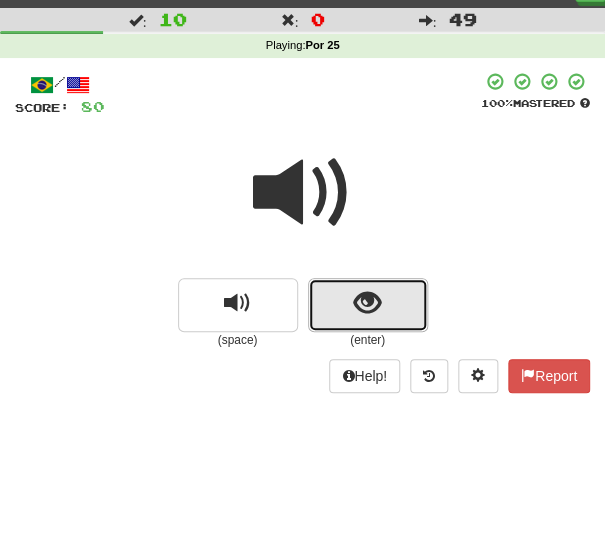 click at bounding box center [368, 305] 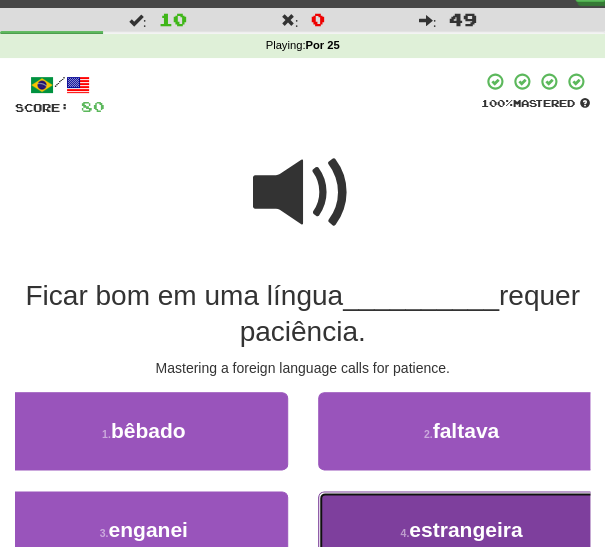 click on "estrangeira" at bounding box center (465, 529) 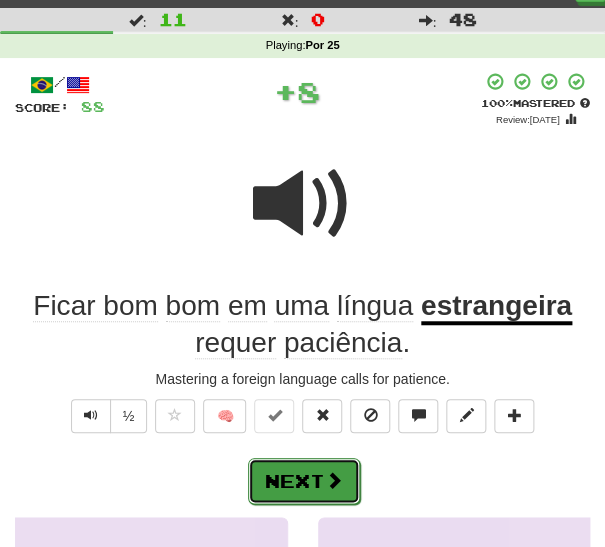 click on "Next" at bounding box center (304, 481) 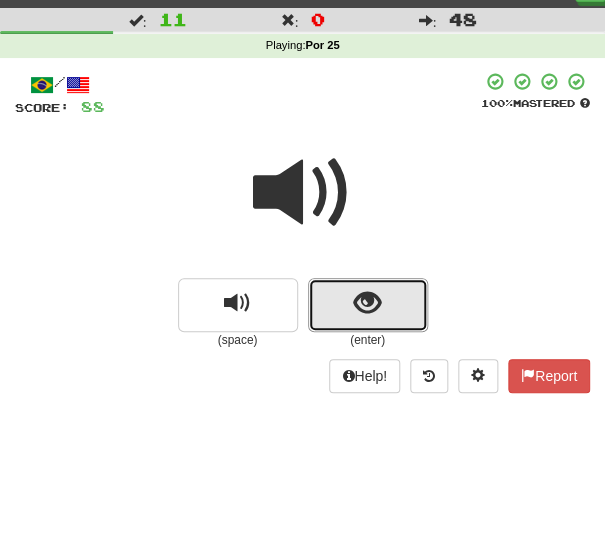 click at bounding box center (368, 305) 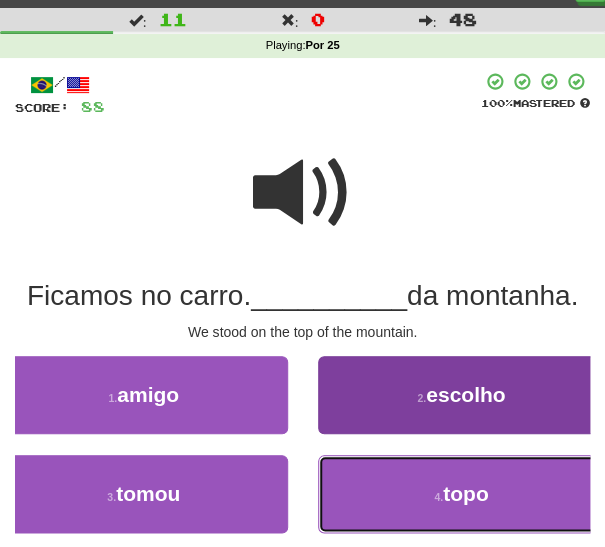 click on "4 .  topo" at bounding box center (462, 494) 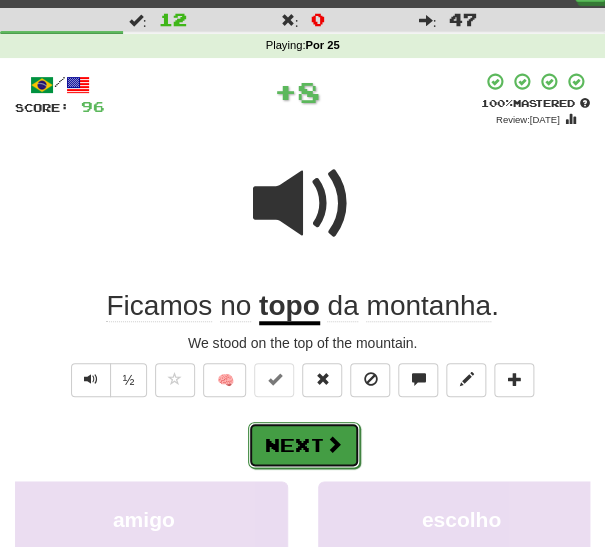 click on "Next" at bounding box center (304, 445) 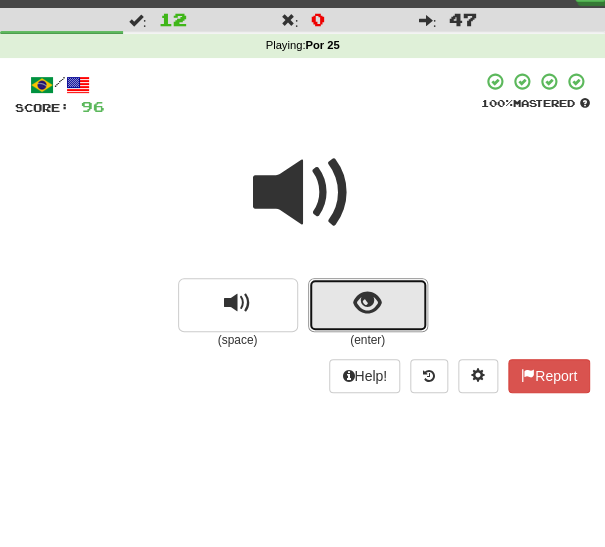 drag, startPoint x: 341, startPoint y: 308, endPoint x: 330, endPoint y: 320, distance: 16.27882 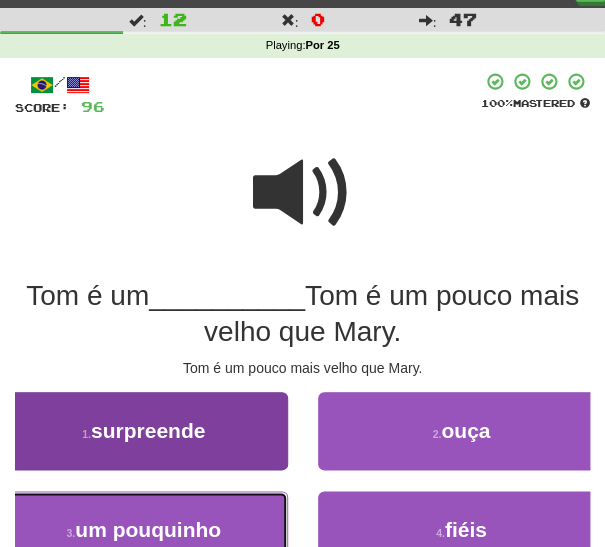 drag, startPoint x: 170, startPoint y: 492, endPoint x: 190, endPoint y: 481, distance: 22.825424 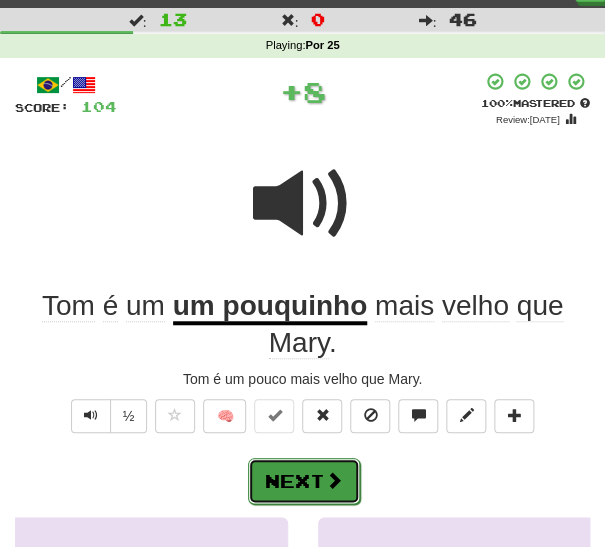 click on "Next" at bounding box center [304, 481] 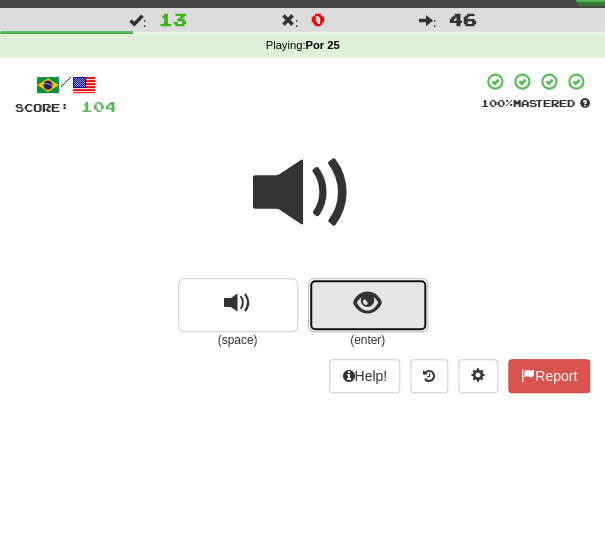 click at bounding box center (368, 305) 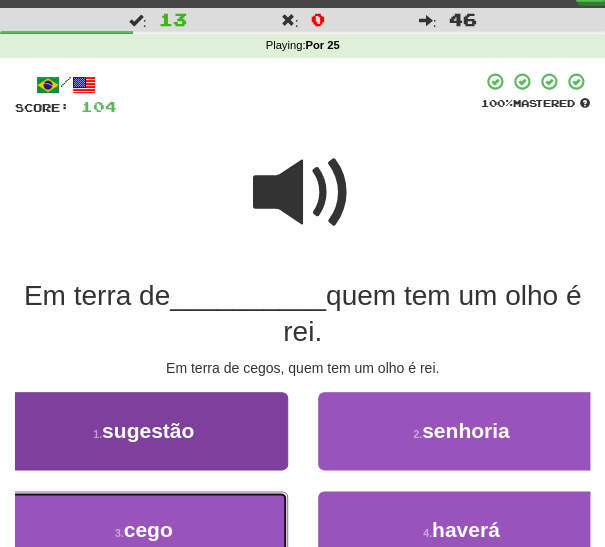 click on "3 .  cego" at bounding box center (144, 530) 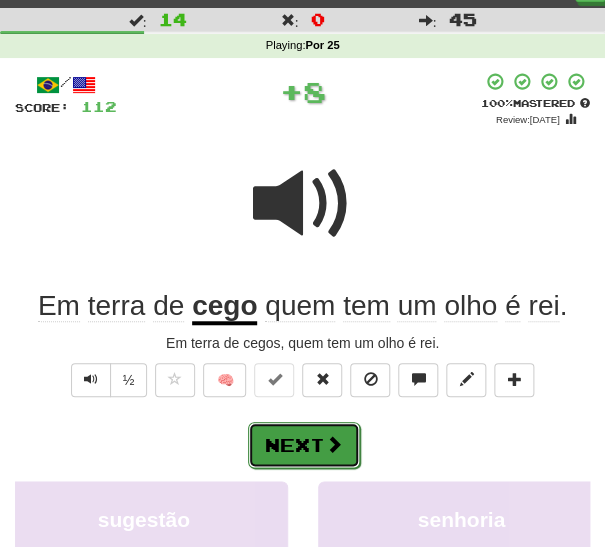 click on "Next" at bounding box center (304, 445) 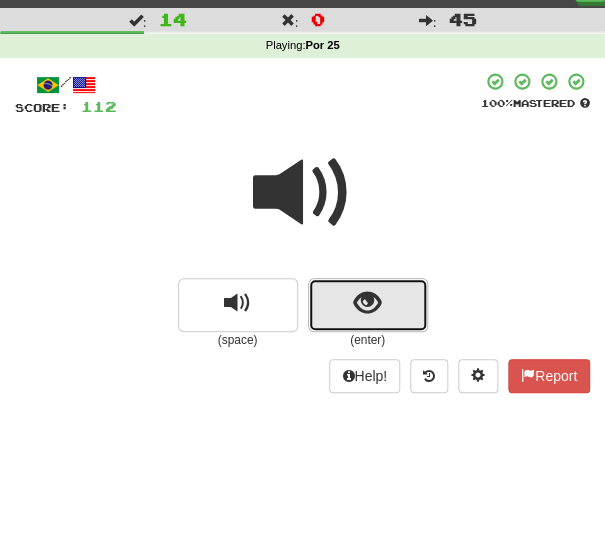 click at bounding box center (368, 305) 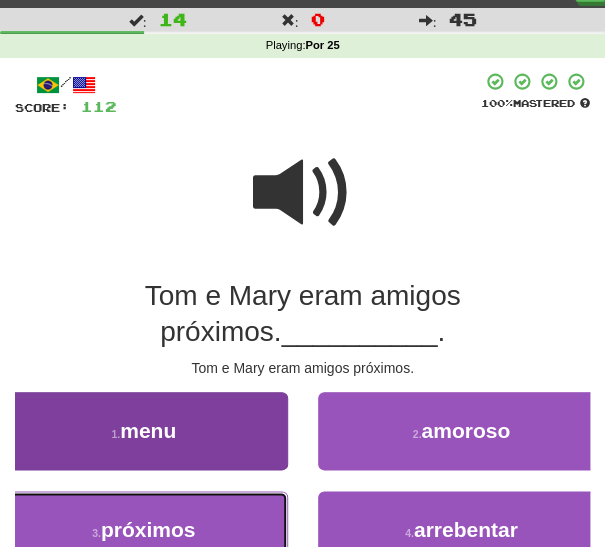 click on "3 .  próximos" at bounding box center (144, 530) 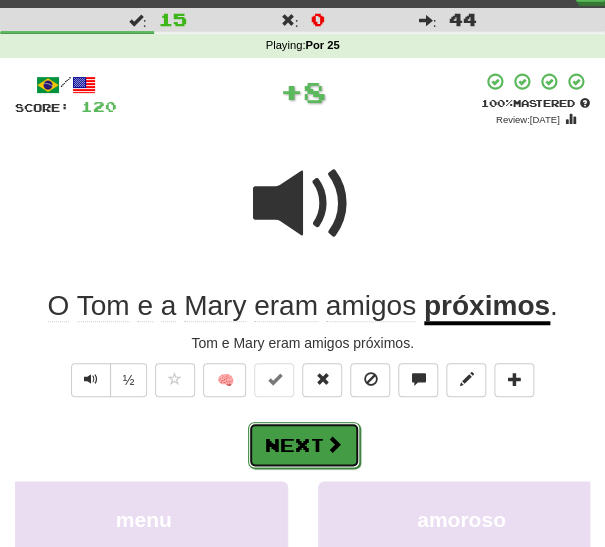 click on "Next" at bounding box center [304, 445] 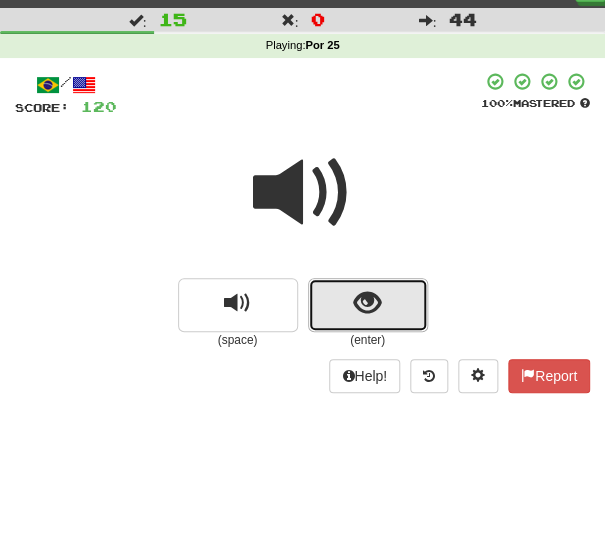 click at bounding box center [368, 305] 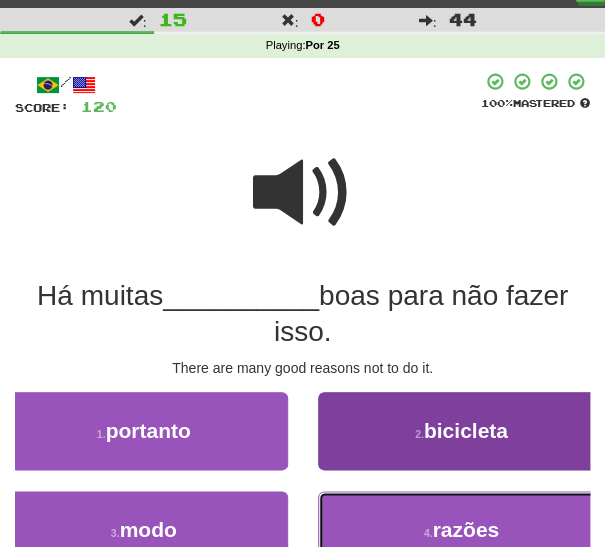 click on "4 .  razões" at bounding box center [462, 530] 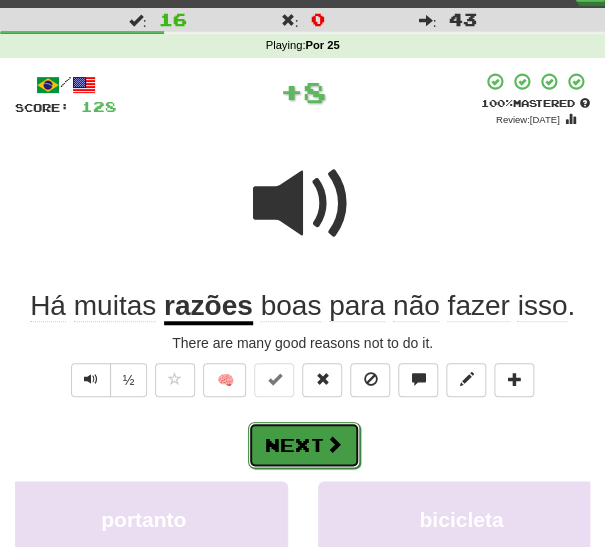 click on "Next" at bounding box center (304, 445) 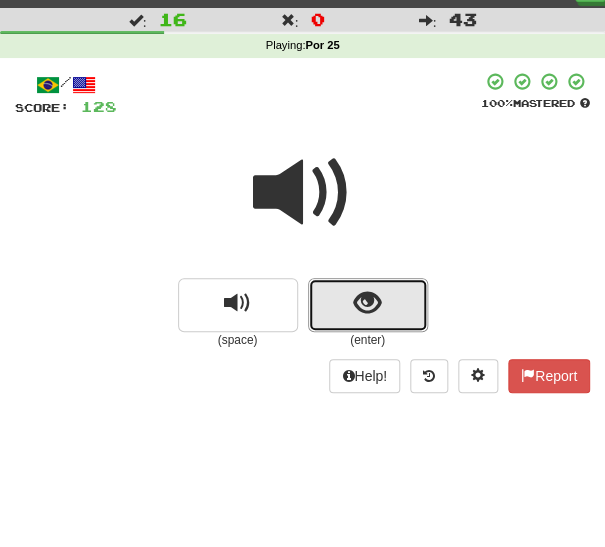 drag, startPoint x: 335, startPoint y: 310, endPoint x: 319, endPoint y: 320, distance: 18.867962 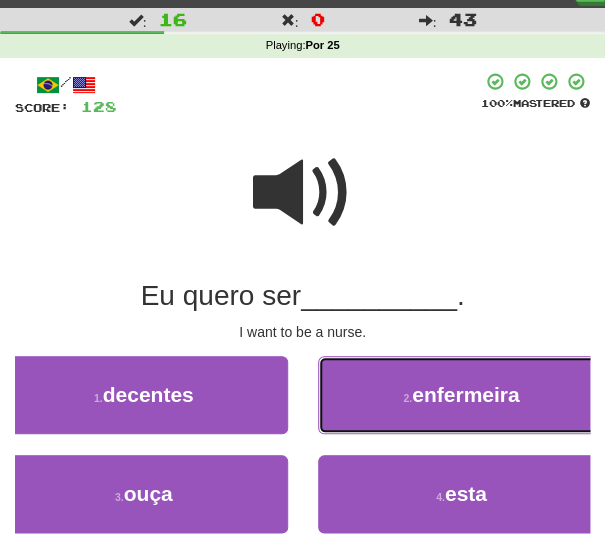 drag, startPoint x: 363, startPoint y: 405, endPoint x: 352, endPoint y: 411, distance: 12.529964 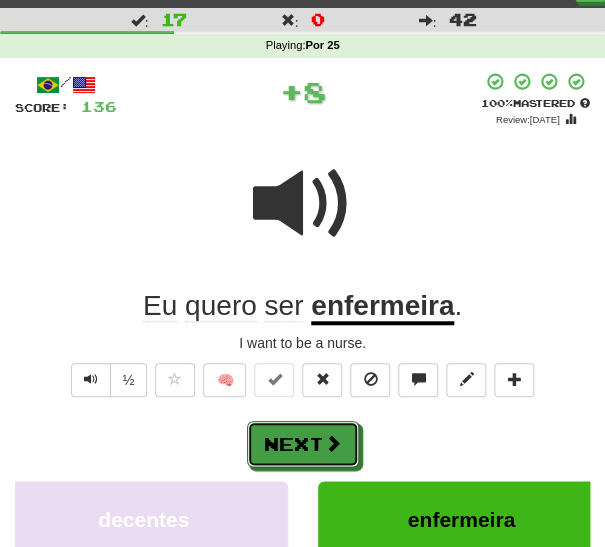 click on "Next" at bounding box center (303, 444) 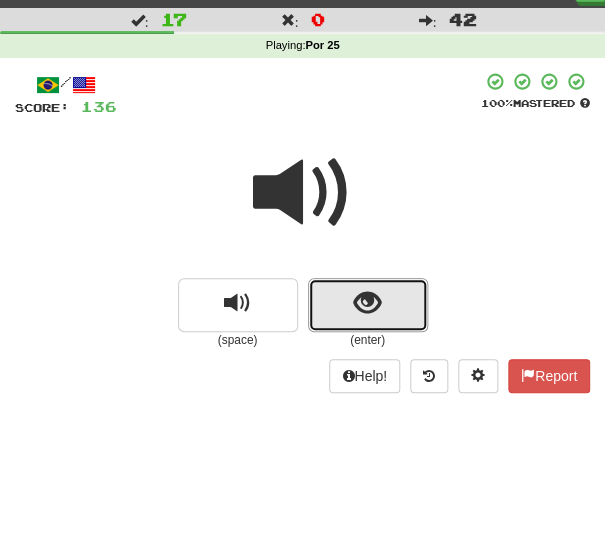 click at bounding box center (367, 303) 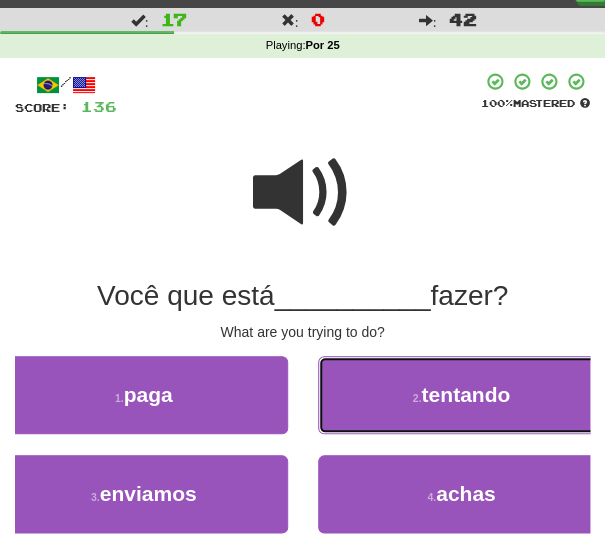 click on "2 .  tentando" at bounding box center (462, 395) 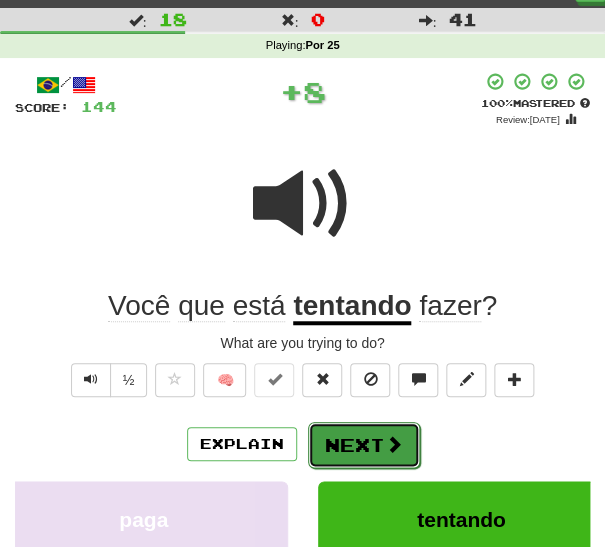 click on "Next" at bounding box center (364, 445) 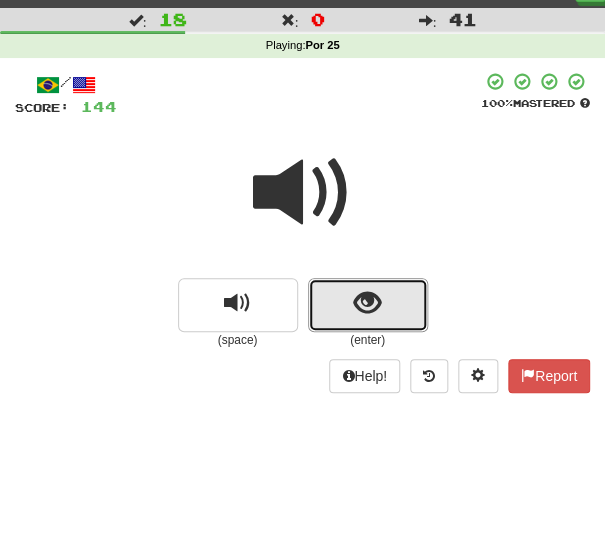 click at bounding box center [367, 303] 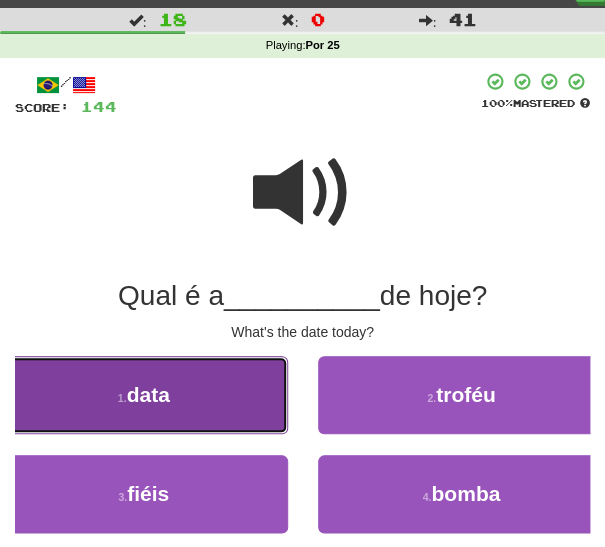 click on "1 .  data" at bounding box center (144, 395) 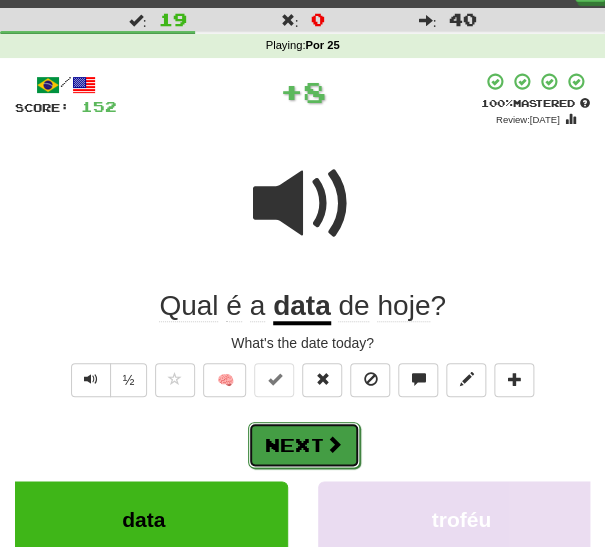 click on "Next" at bounding box center (304, 445) 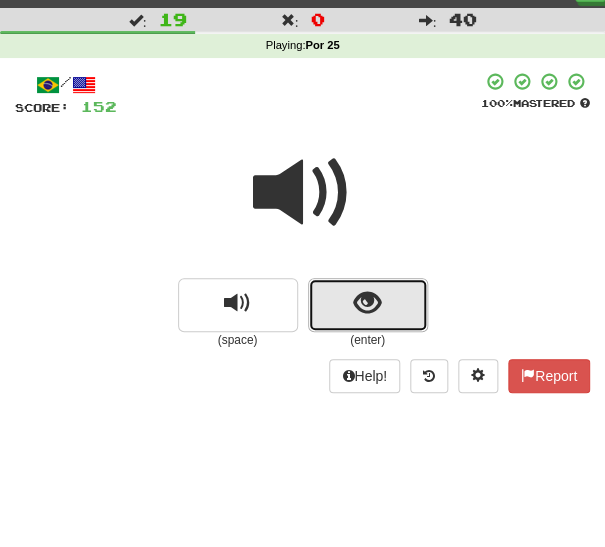 click at bounding box center (367, 303) 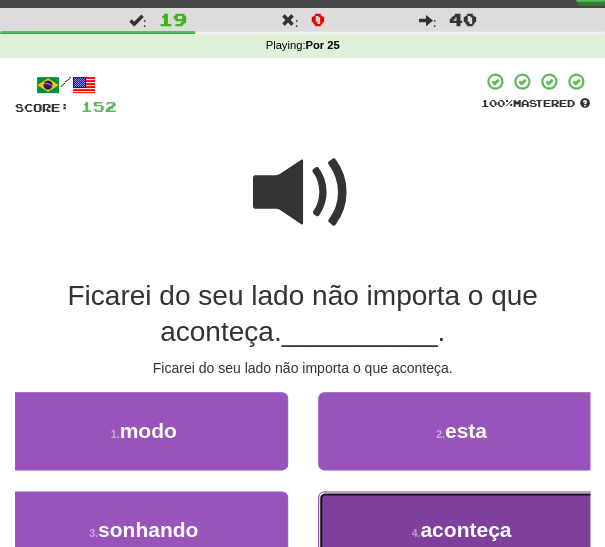 click on "4 .  aconteça" at bounding box center [462, 530] 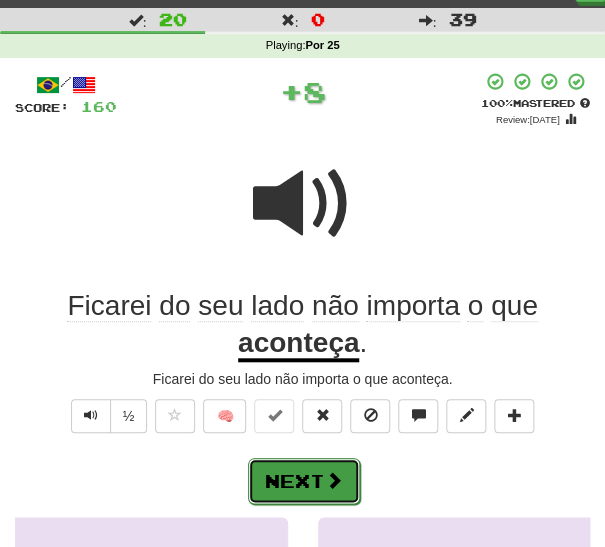 click on "Next" at bounding box center [304, 481] 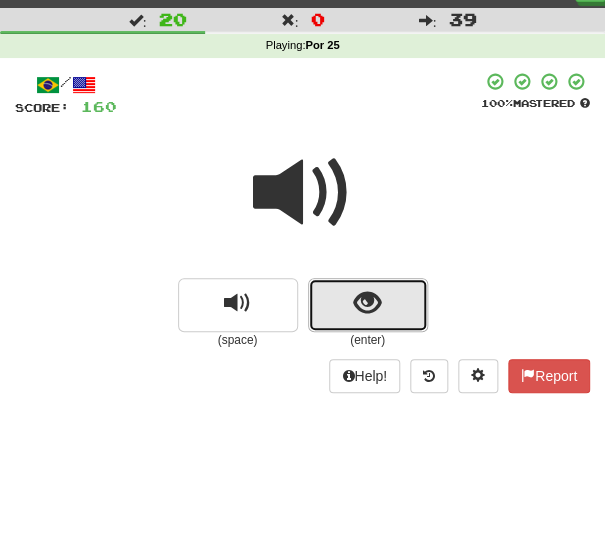 click at bounding box center [368, 305] 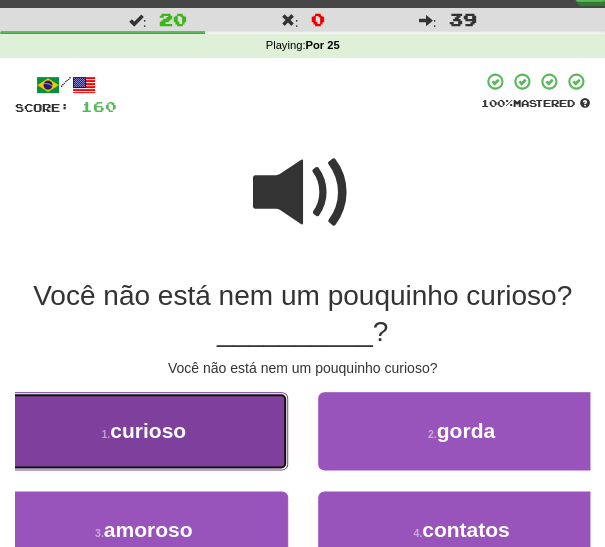 click on "1 .  curioso" at bounding box center (144, 431) 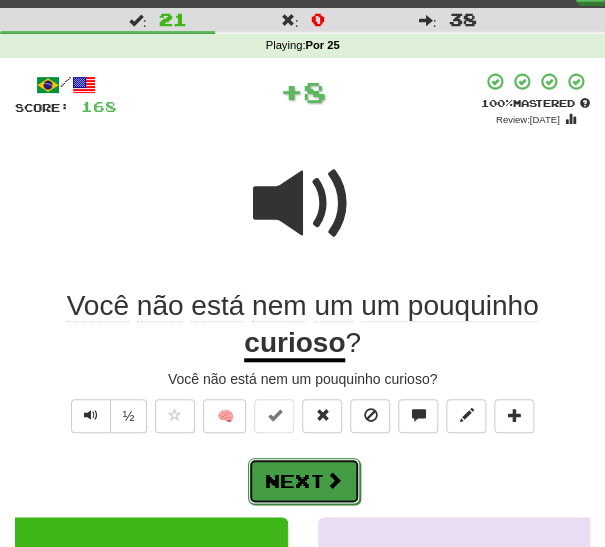 click on "Next" at bounding box center [304, 481] 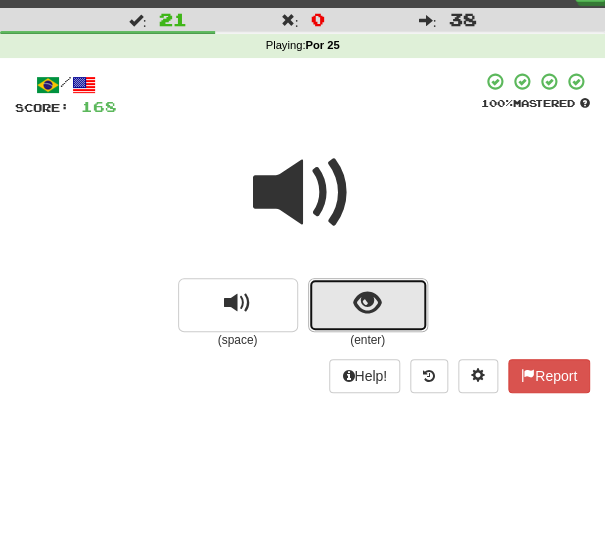 click at bounding box center (368, 305) 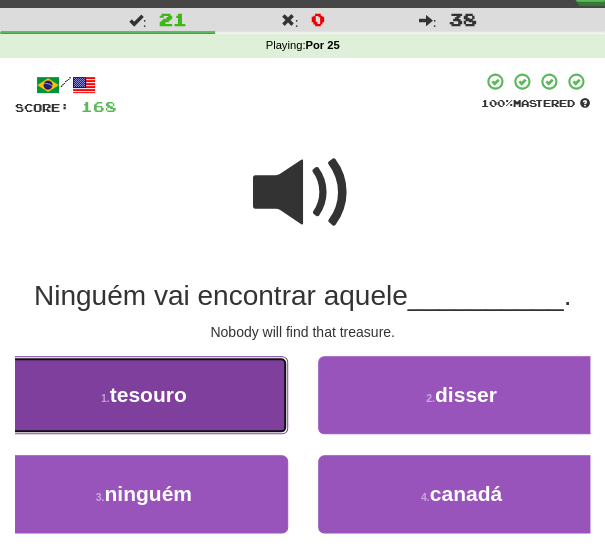 click on "1 .  tesouro" at bounding box center [144, 395] 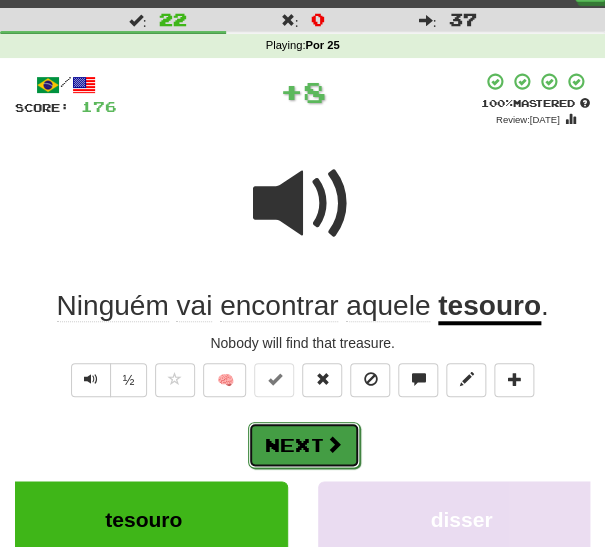 click on "Next" at bounding box center (304, 445) 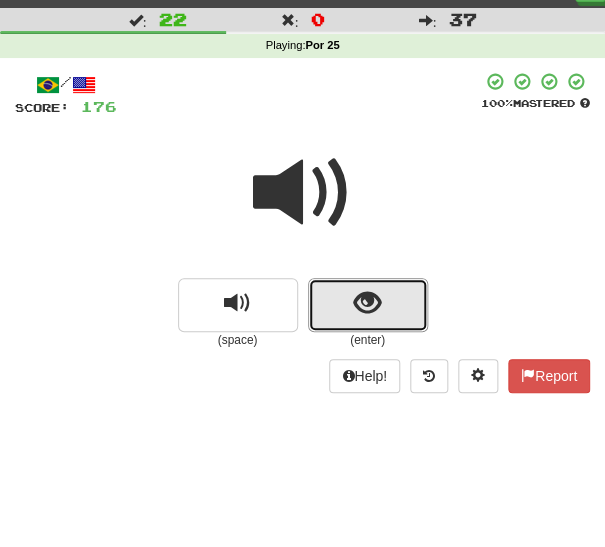 click at bounding box center (368, 305) 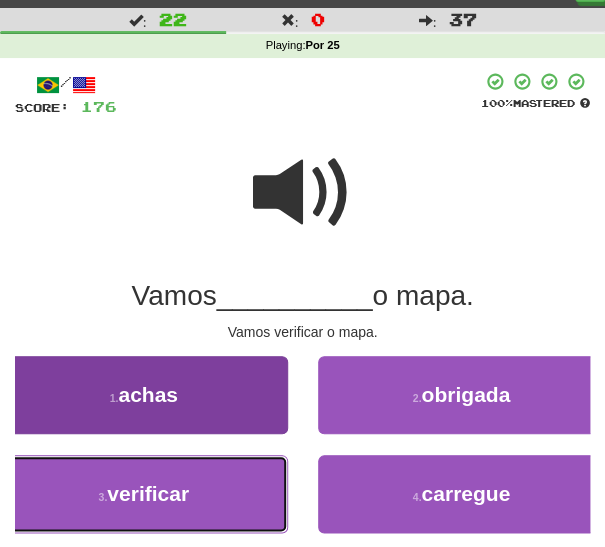 click on "verificar" at bounding box center (148, 493) 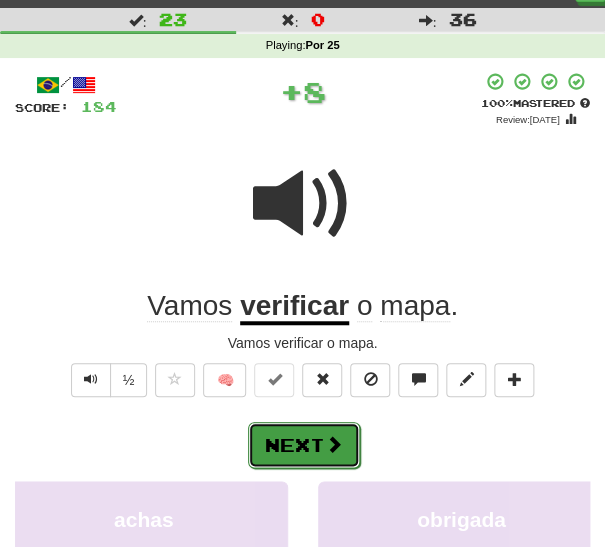 click on "Next" at bounding box center (304, 445) 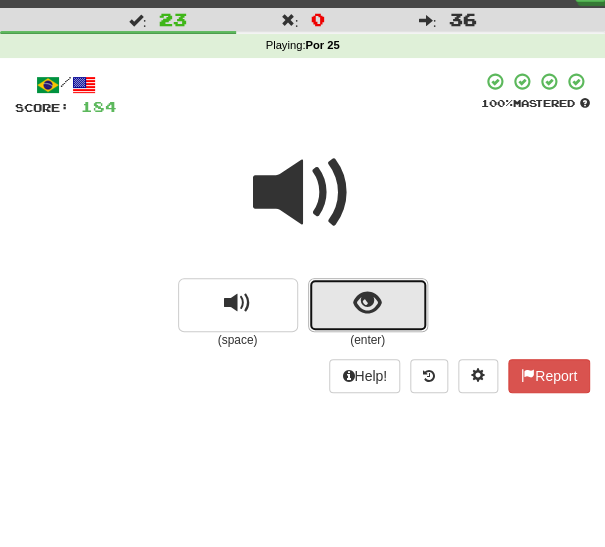 click at bounding box center (368, 305) 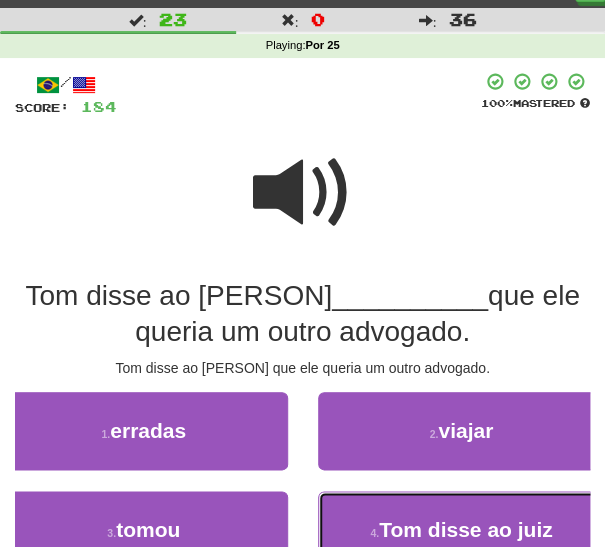 click on "4 .  juiz" at bounding box center [462, 530] 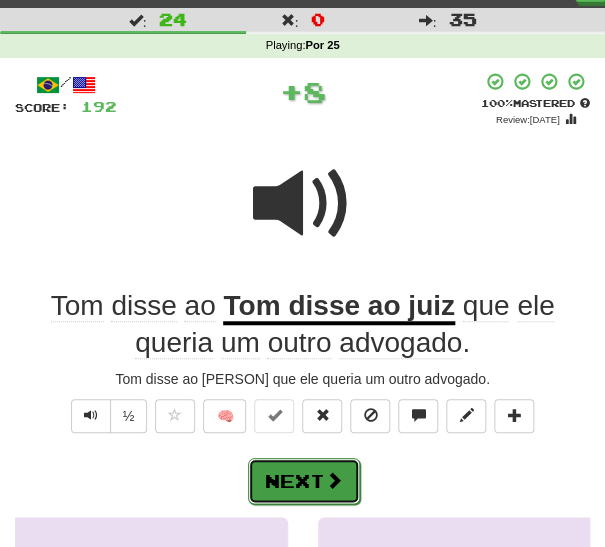 click on "Next" at bounding box center [304, 481] 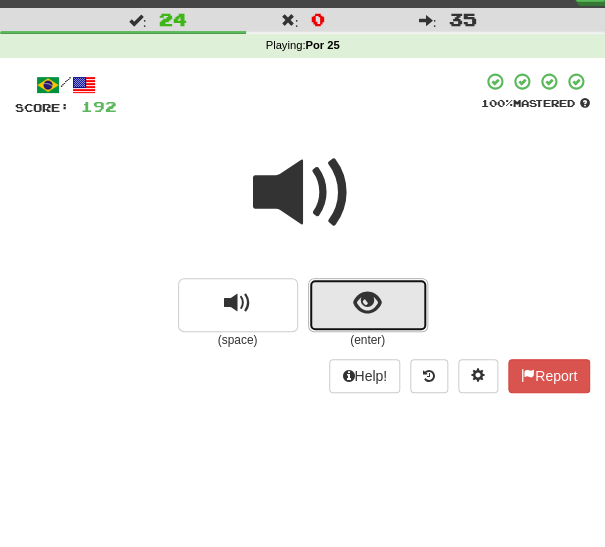 click at bounding box center (368, 305) 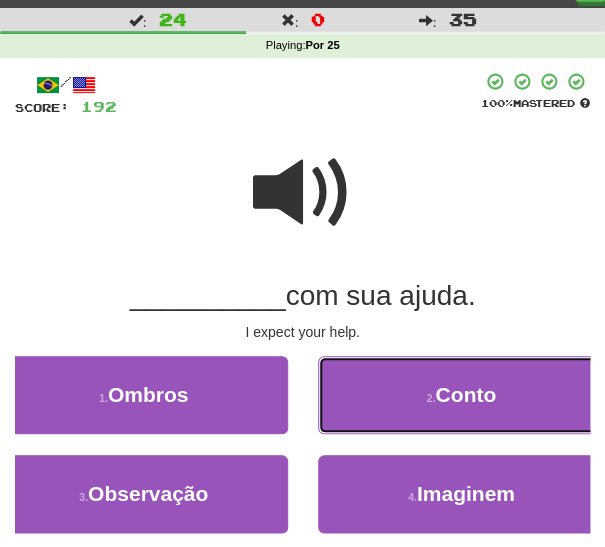 click on "2 .  Conto" at bounding box center (462, 395) 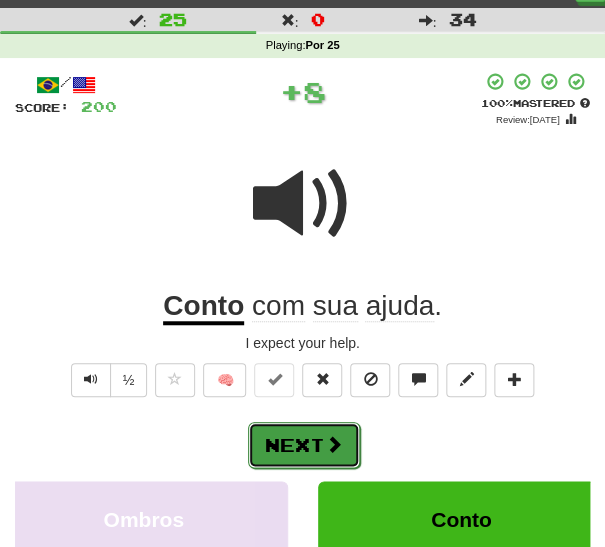 click on "Next" at bounding box center (304, 445) 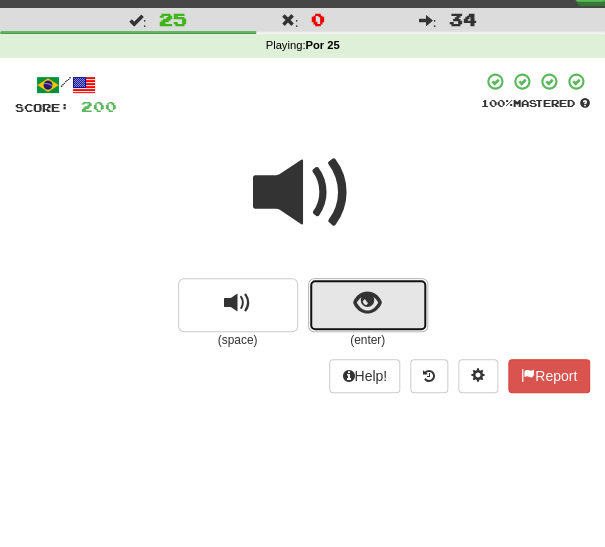 click at bounding box center [368, 305] 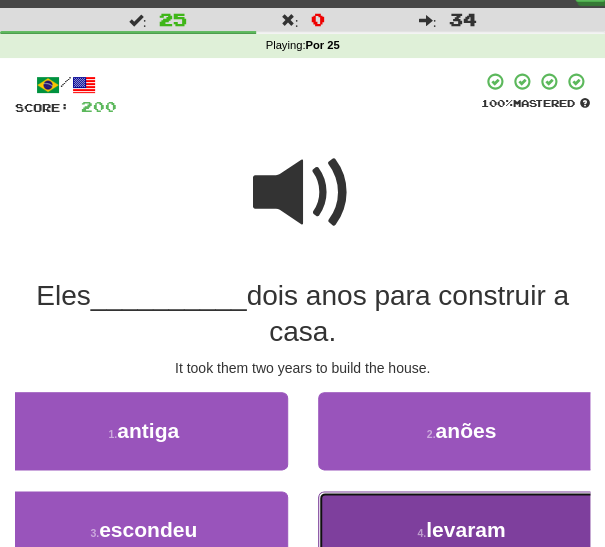 drag, startPoint x: 375, startPoint y: 518, endPoint x: 368, endPoint y: 505, distance: 14.764823 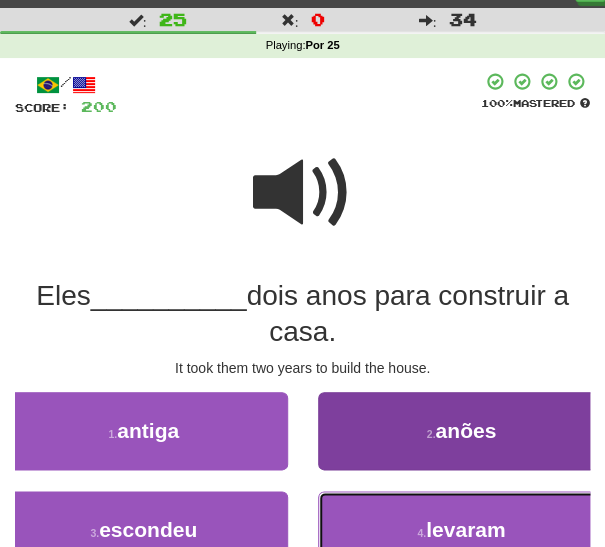 click on "4 .  levaram" at bounding box center [462, 530] 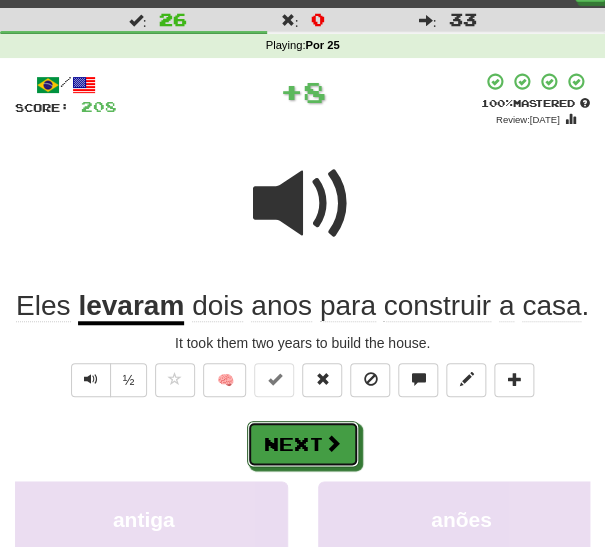 click at bounding box center (333, 443) 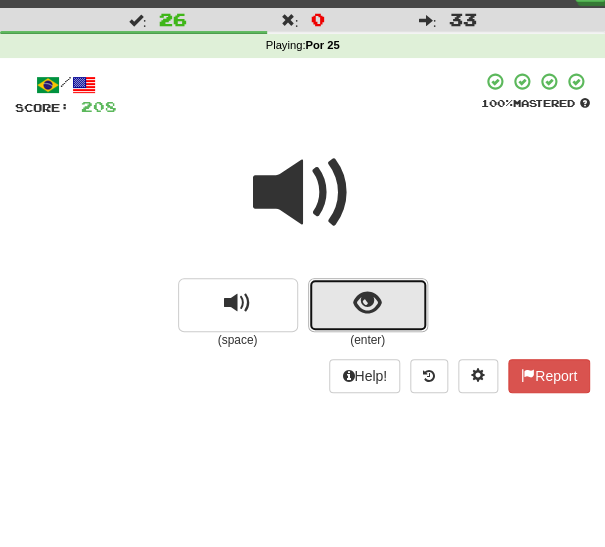 click at bounding box center [367, 303] 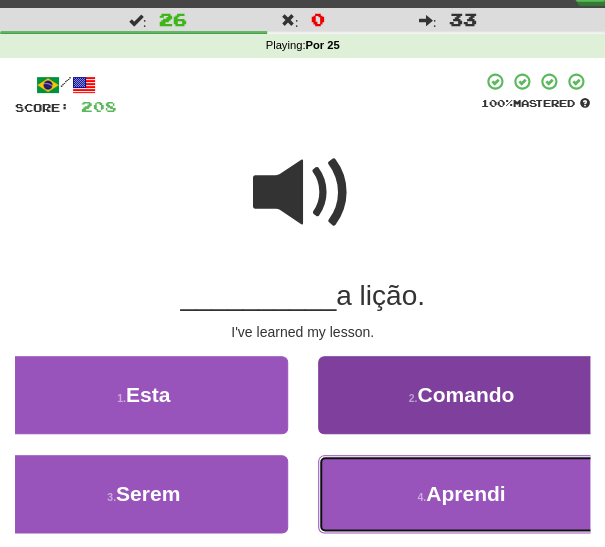 click on "4 .  Aprendi" at bounding box center [462, 494] 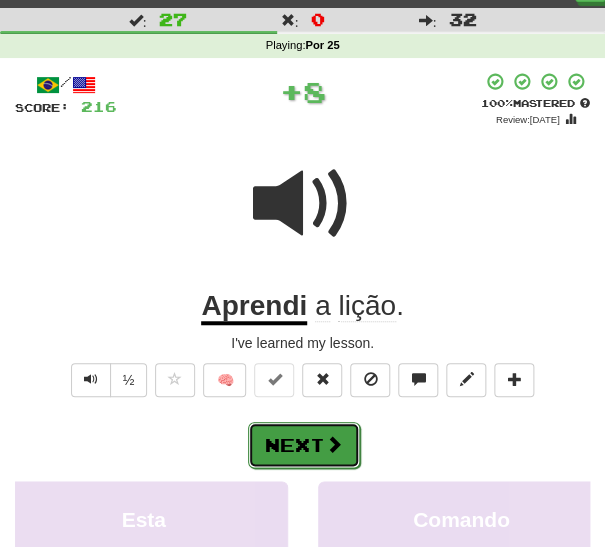 click at bounding box center (334, 444) 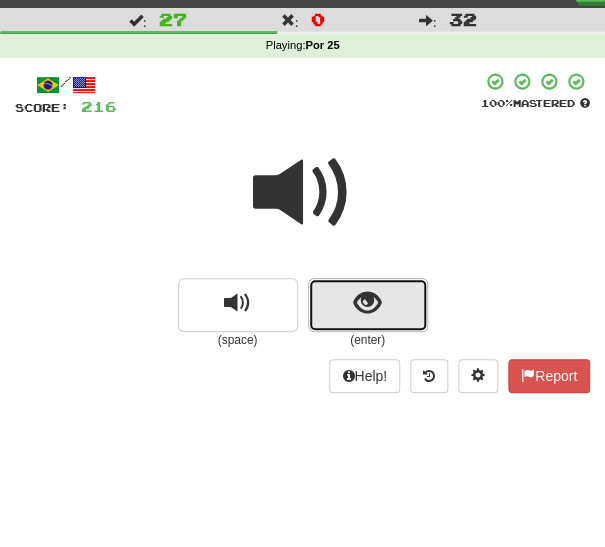 click at bounding box center (368, 305) 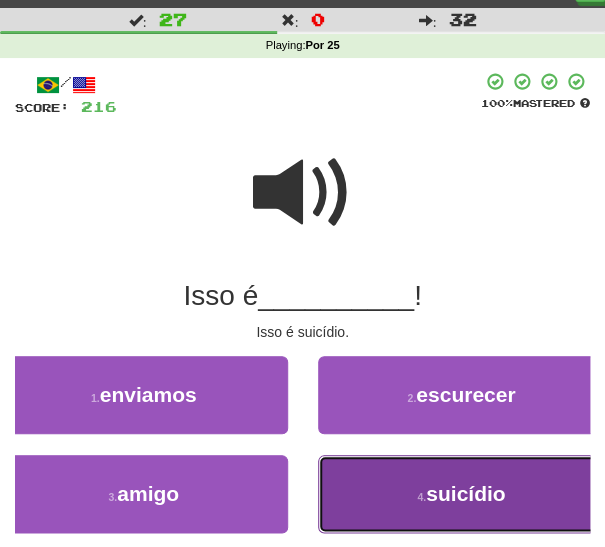 click on "4 .  suicídio" at bounding box center [462, 494] 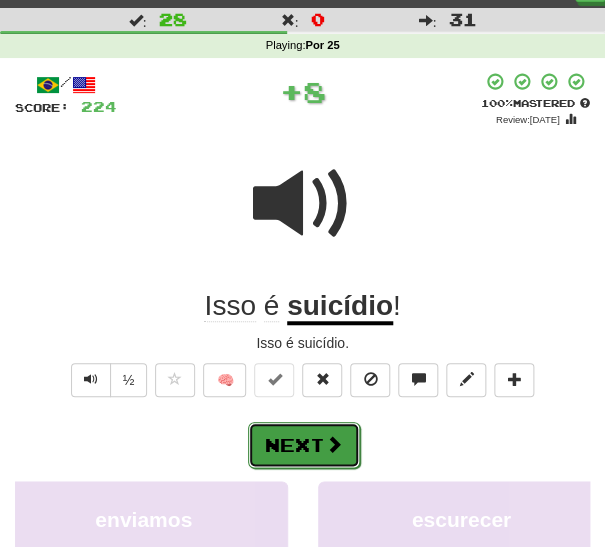 click on "Next" at bounding box center [304, 445] 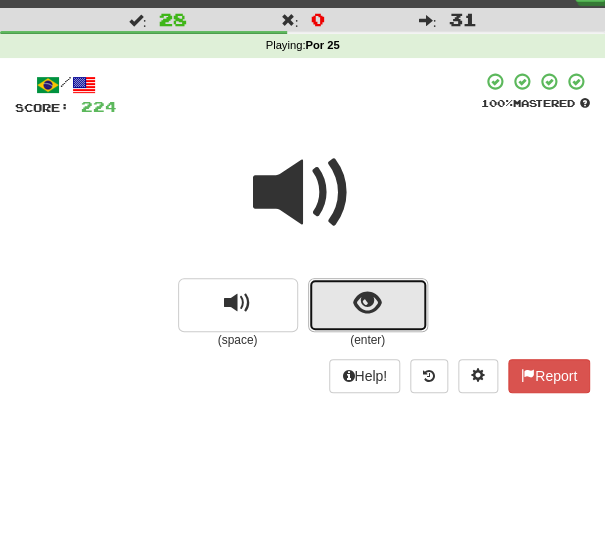click at bounding box center (368, 305) 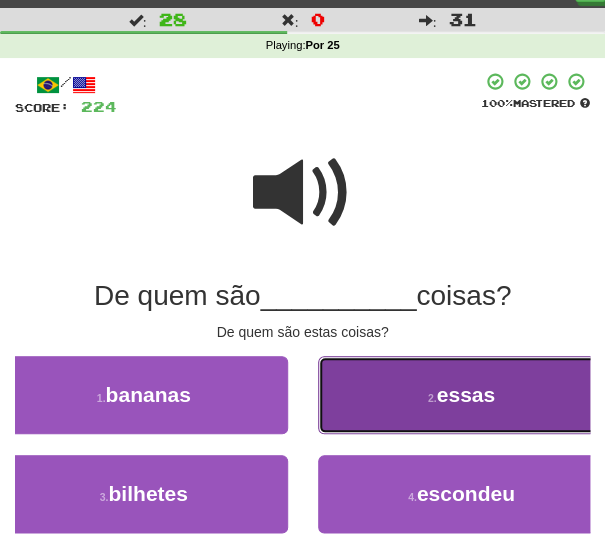 click on "2 .  essas" at bounding box center [462, 395] 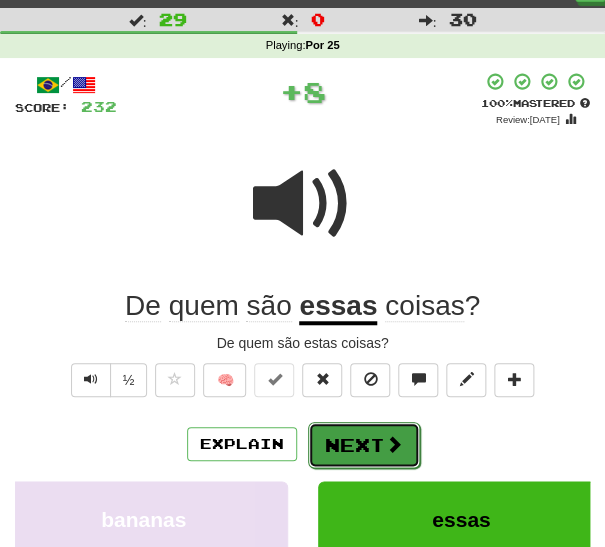 click on "Next" at bounding box center [364, 445] 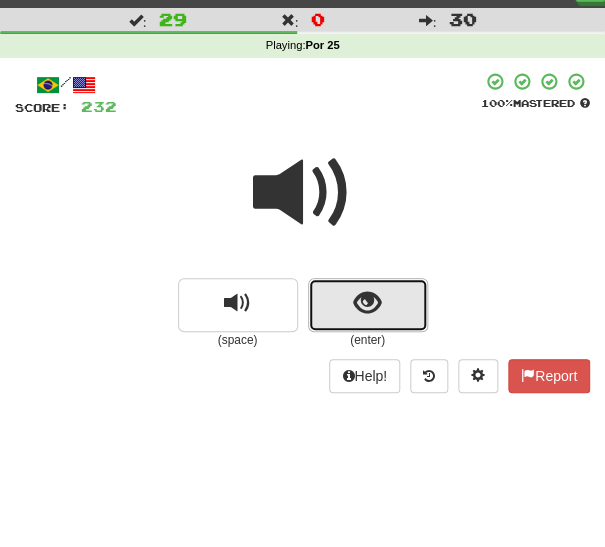 click at bounding box center (367, 303) 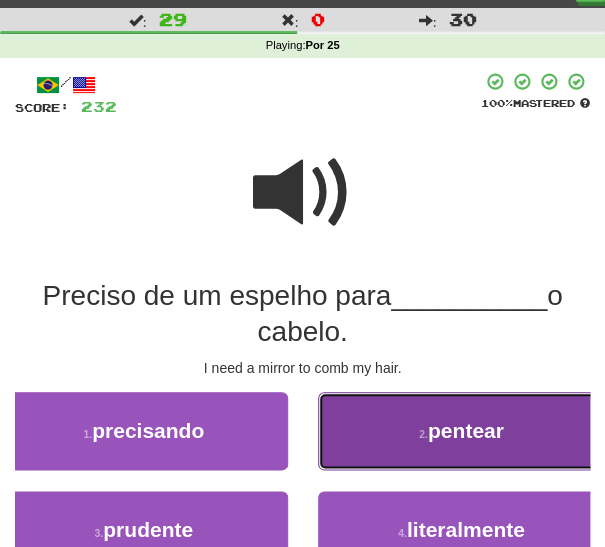 click on "2 .  pentear" at bounding box center [462, 431] 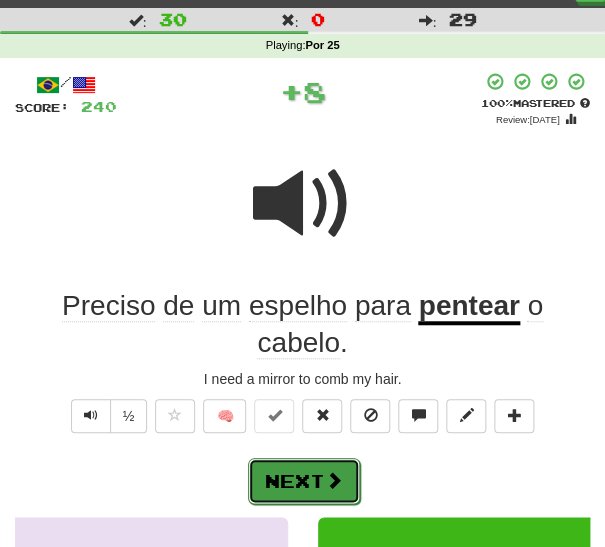 click on "Next" at bounding box center (304, 481) 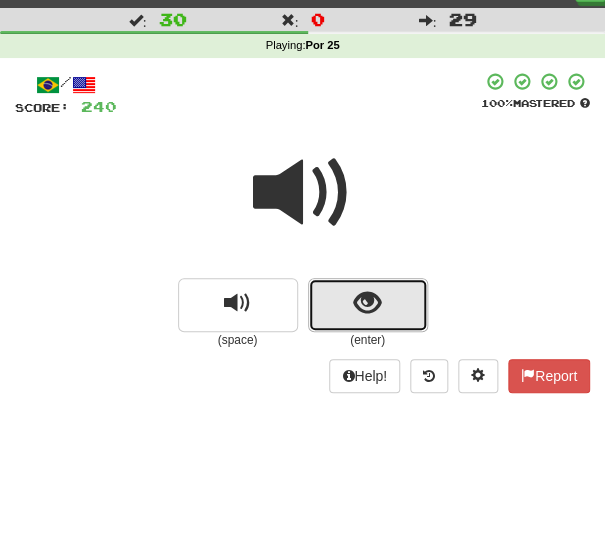 click at bounding box center [368, 305] 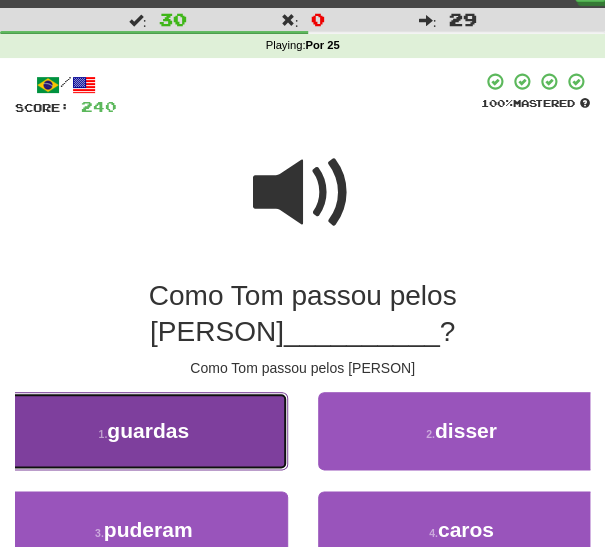 click on "1 .  guardas" at bounding box center (144, 431) 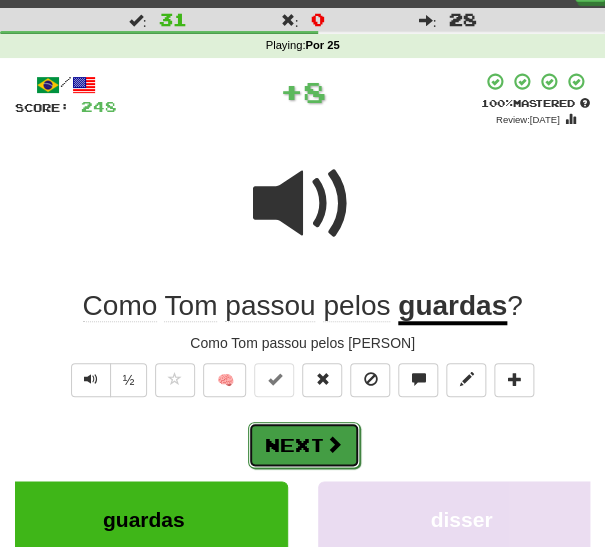 click at bounding box center [334, 444] 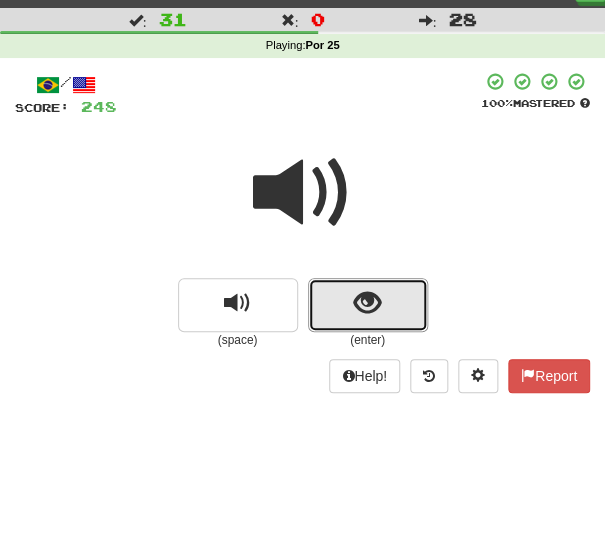 drag, startPoint x: 338, startPoint y: 307, endPoint x: 324, endPoint y: 320, distance: 19.104973 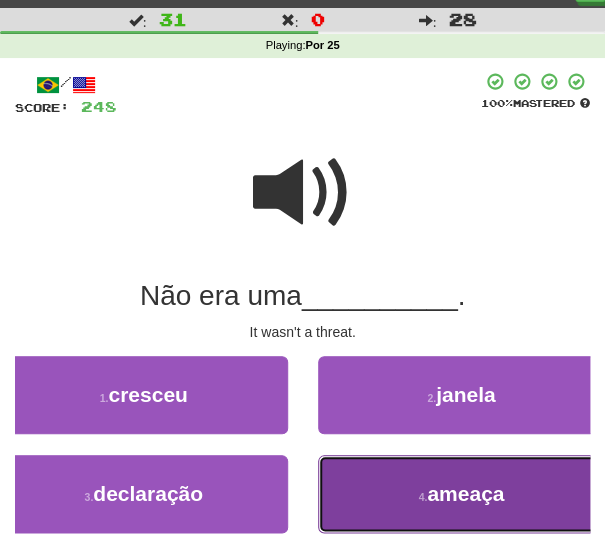 click on "4 .  ameaça" at bounding box center [462, 494] 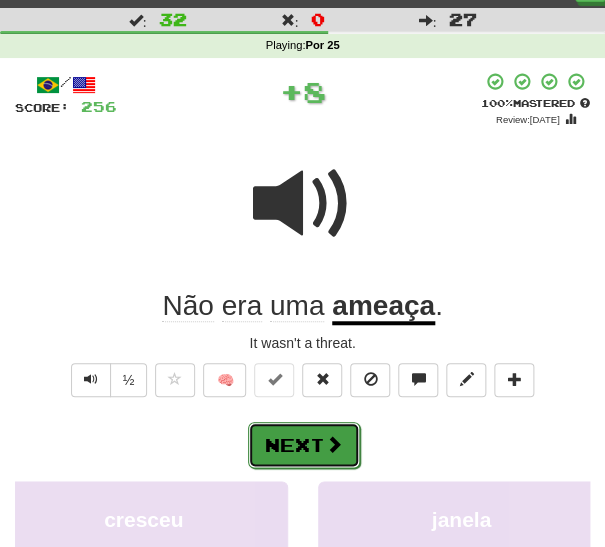 click on "Next" at bounding box center [304, 445] 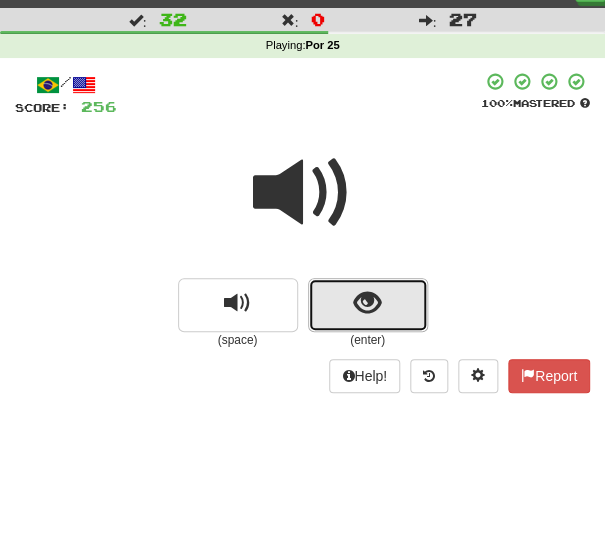 click at bounding box center (367, 303) 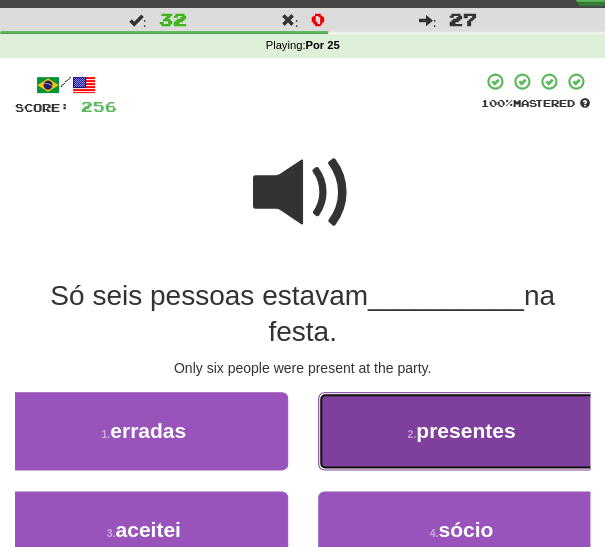 click on "2 .  presentes" at bounding box center [462, 431] 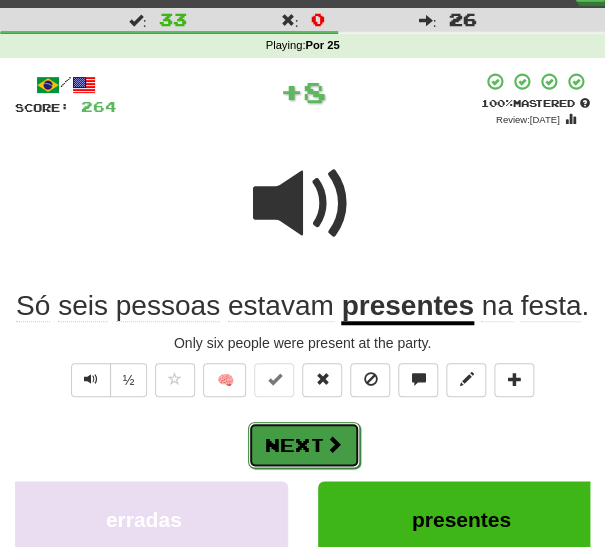 click at bounding box center [334, 444] 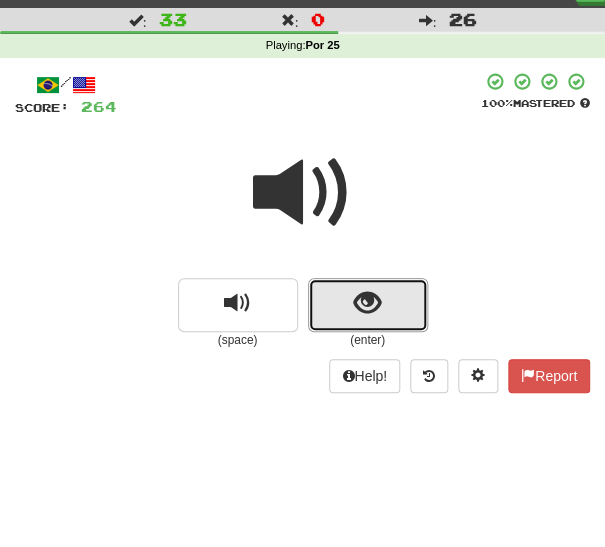 drag, startPoint x: 360, startPoint y: 303, endPoint x: 356, endPoint y: 316, distance: 13.601471 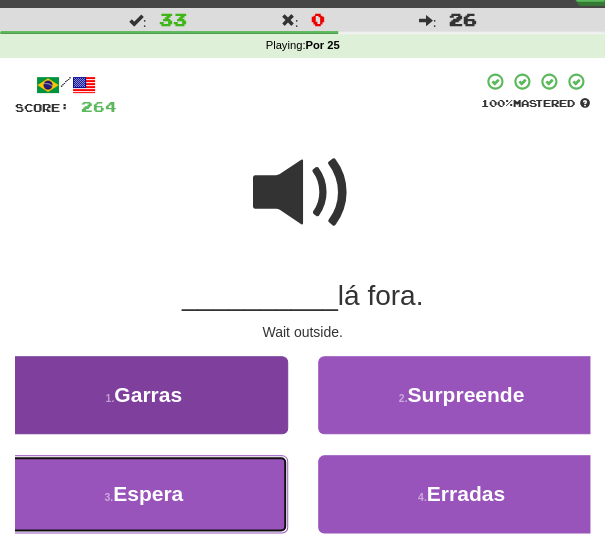 click on "3 .  Espera" at bounding box center [144, 494] 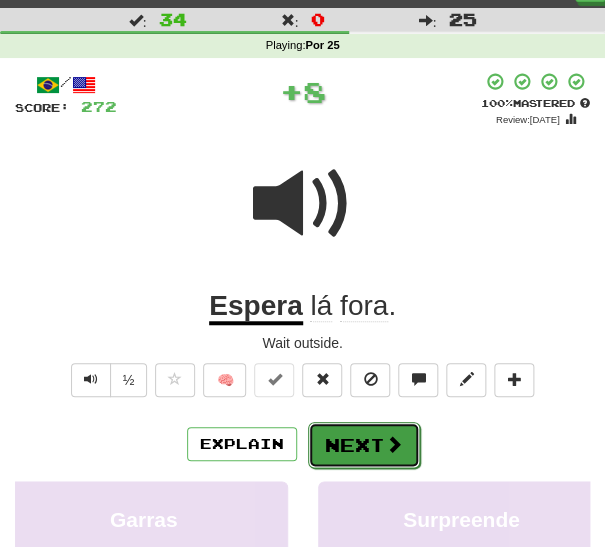 click on "Next" at bounding box center [364, 445] 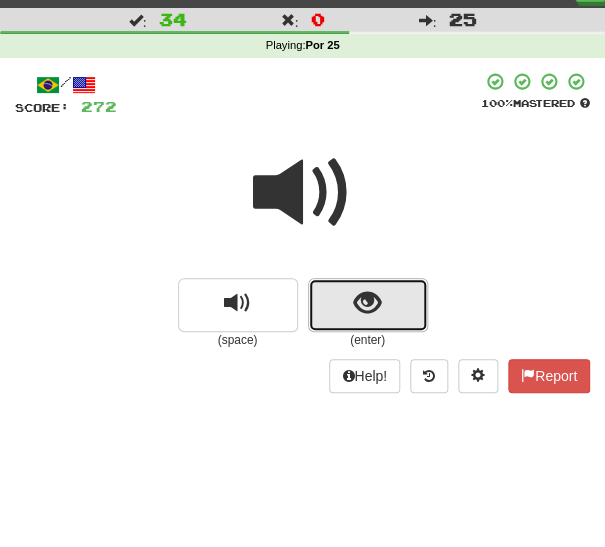 click at bounding box center [368, 305] 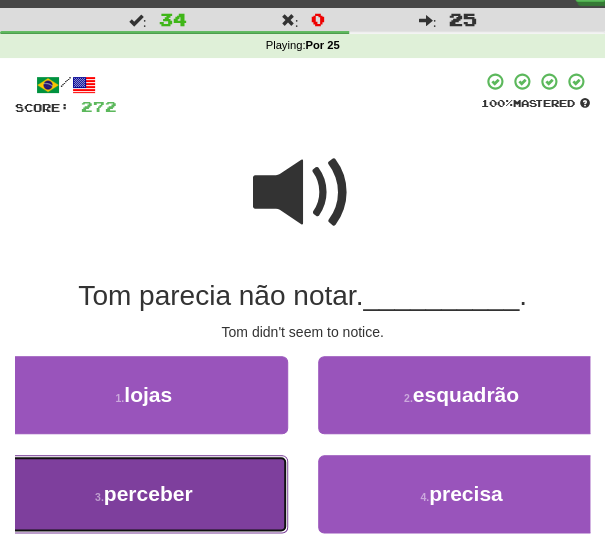 click on "3 .  perceber" at bounding box center [144, 494] 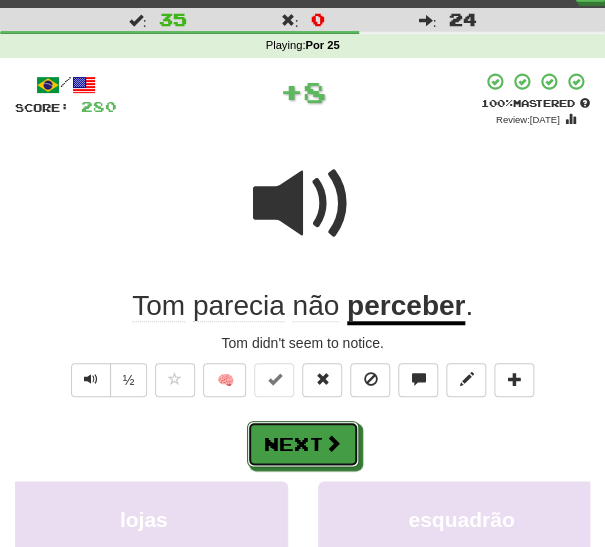 click on "Next" at bounding box center [303, 444] 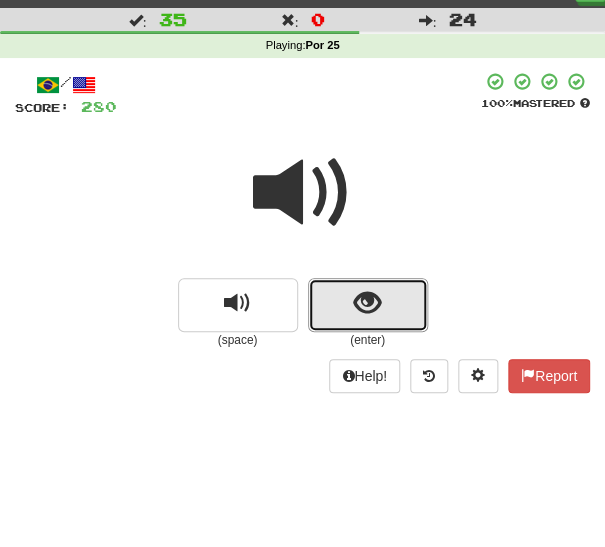 click at bounding box center (367, 303) 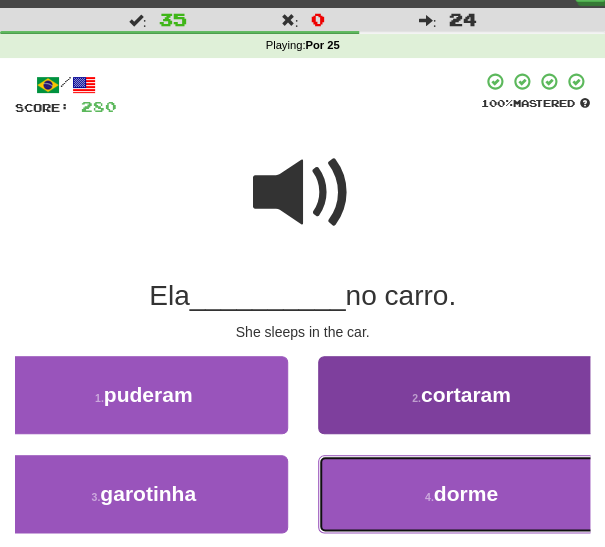 drag, startPoint x: 407, startPoint y: 497, endPoint x: 391, endPoint y: 492, distance: 16.763054 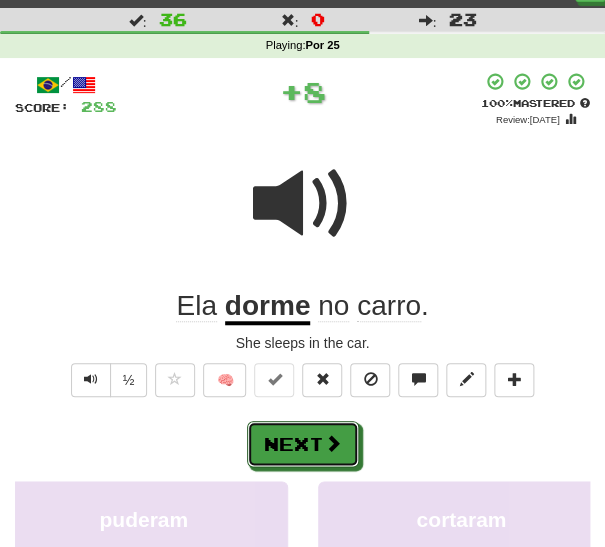 click on "Next" at bounding box center (303, 444) 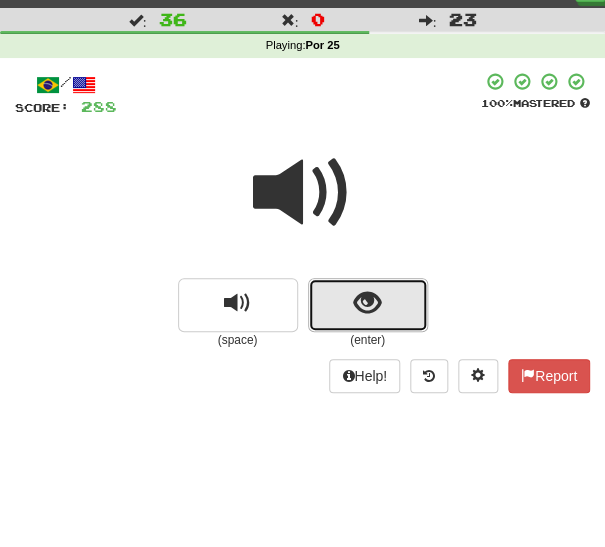 click at bounding box center (368, 305) 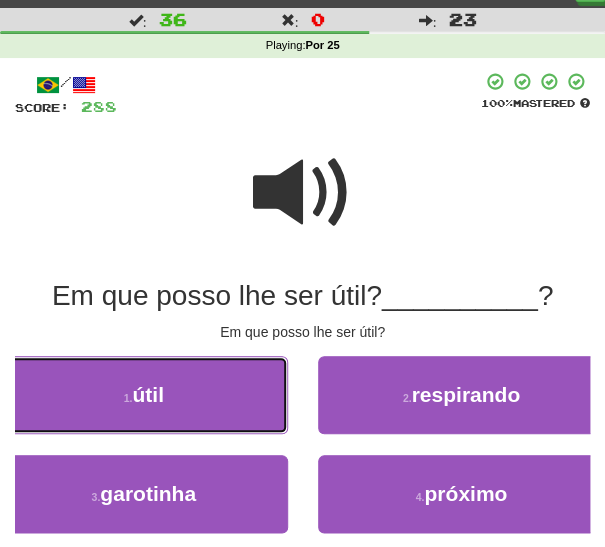 drag, startPoint x: 201, startPoint y: 396, endPoint x: 216, endPoint y: 408, distance: 19.209373 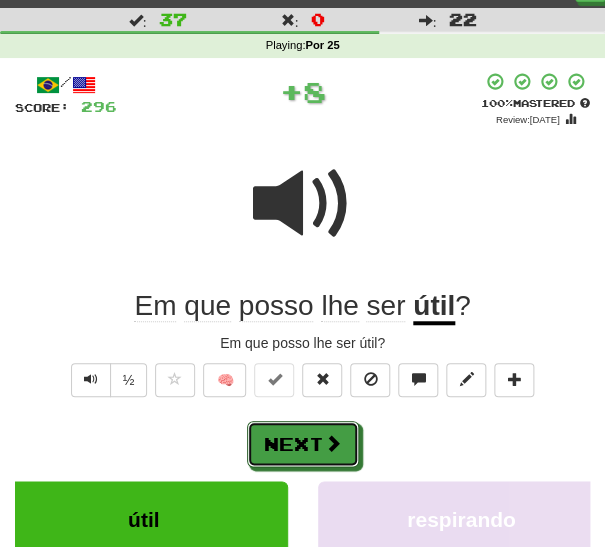 click on "Next" at bounding box center [303, 444] 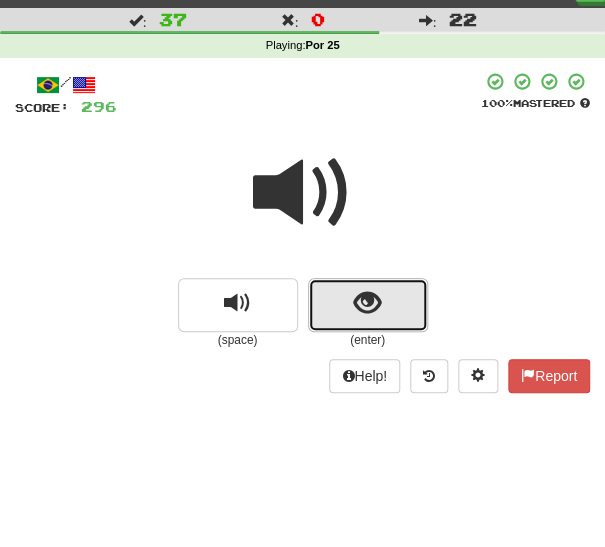 click at bounding box center [368, 305] 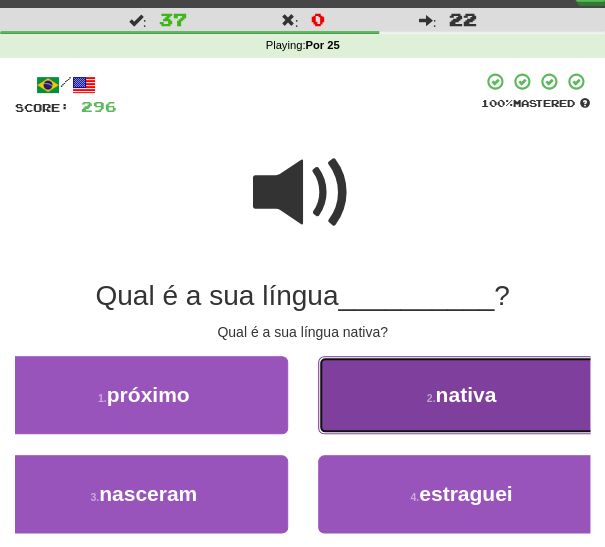 click on "2 .  nativa" at bounding box center (462, 395) 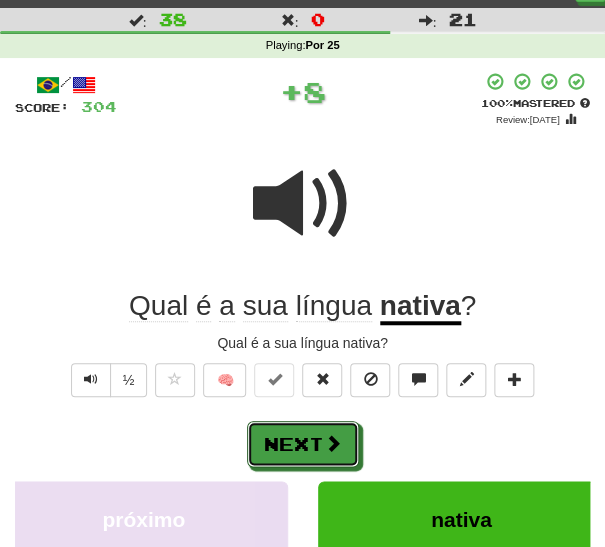 click on "Next" at bounding box center [303, 444] 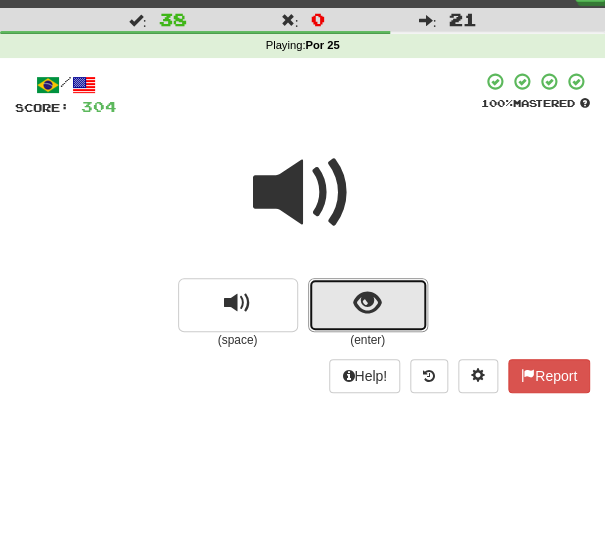 drag, startPoint x: 352, startPoint y: 306, endPoint x: 349, endPoint y: 316, distance: 10.440307 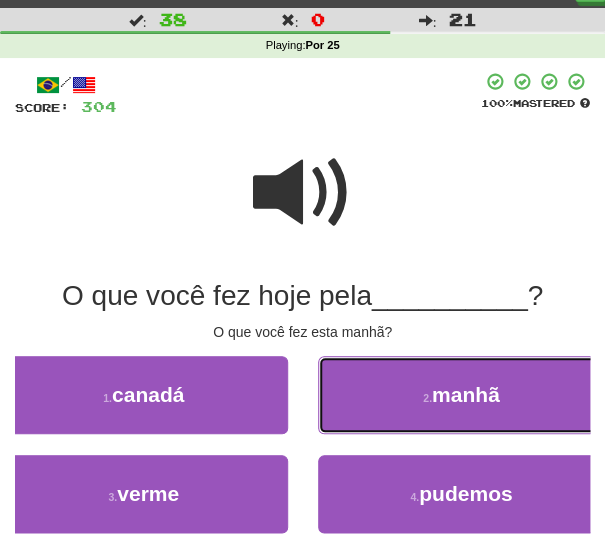 click on "2 .  manhã" at bounding box center (462, 395) 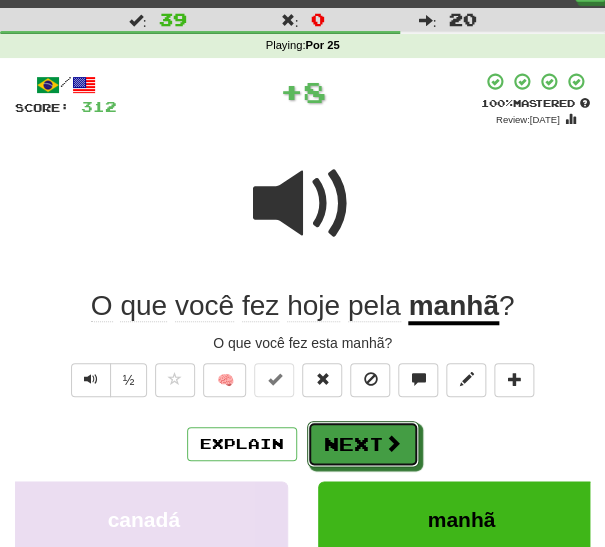 click on "Next" at bounding box center (363, 444) 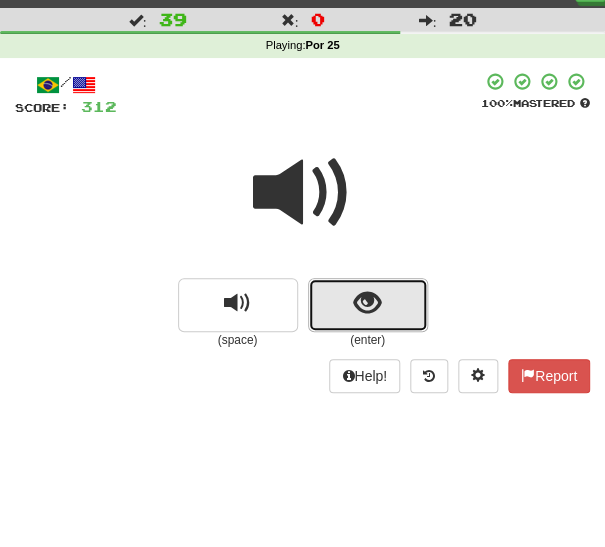 drag, startPoint x: 360, startPoint y: 302, endPoint x: 360, endPoint y: 318, distance: 16 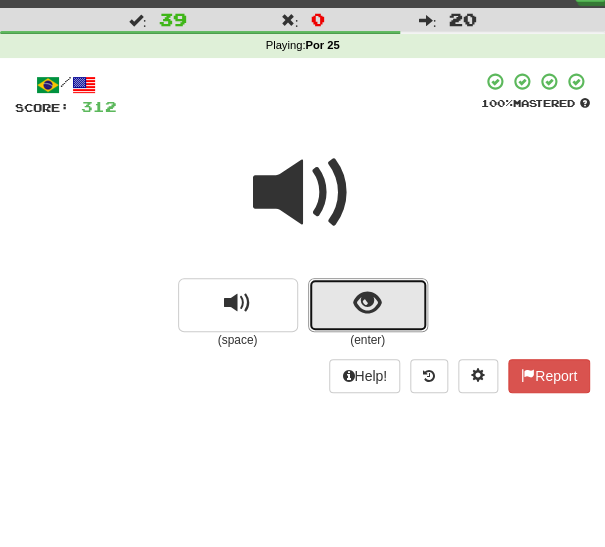 click at bounding box center [367, 303] 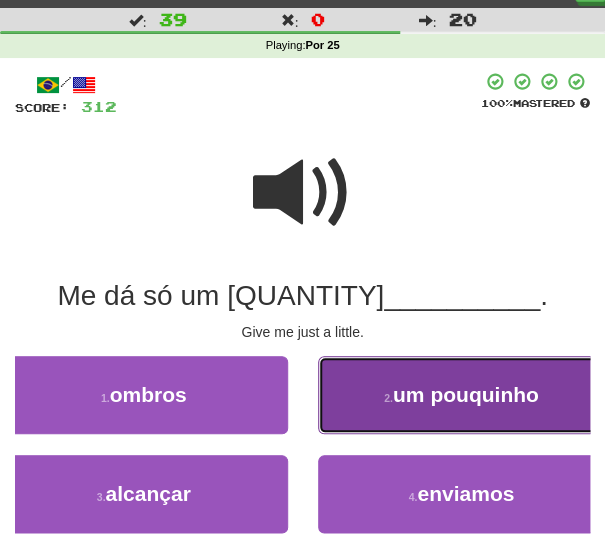 click on "2 .  pouquinho" at bounding box center (462, 395) 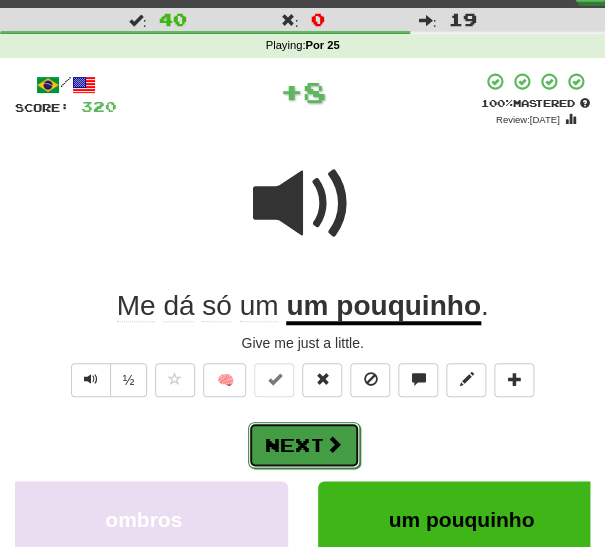 click at bounding box center [334, 444] 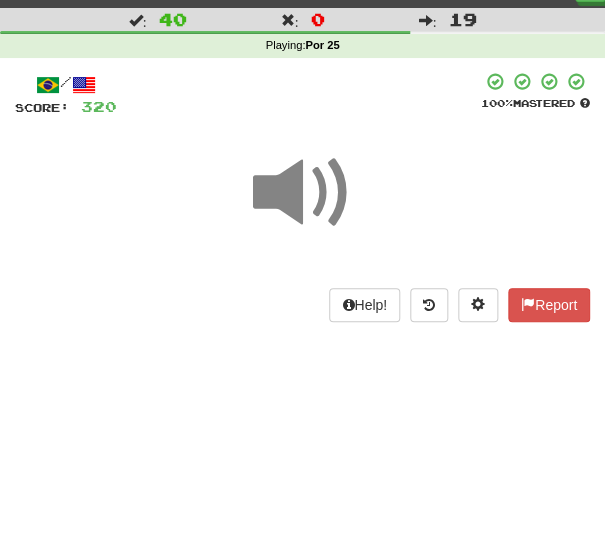 click at bounding box center (303, 193) 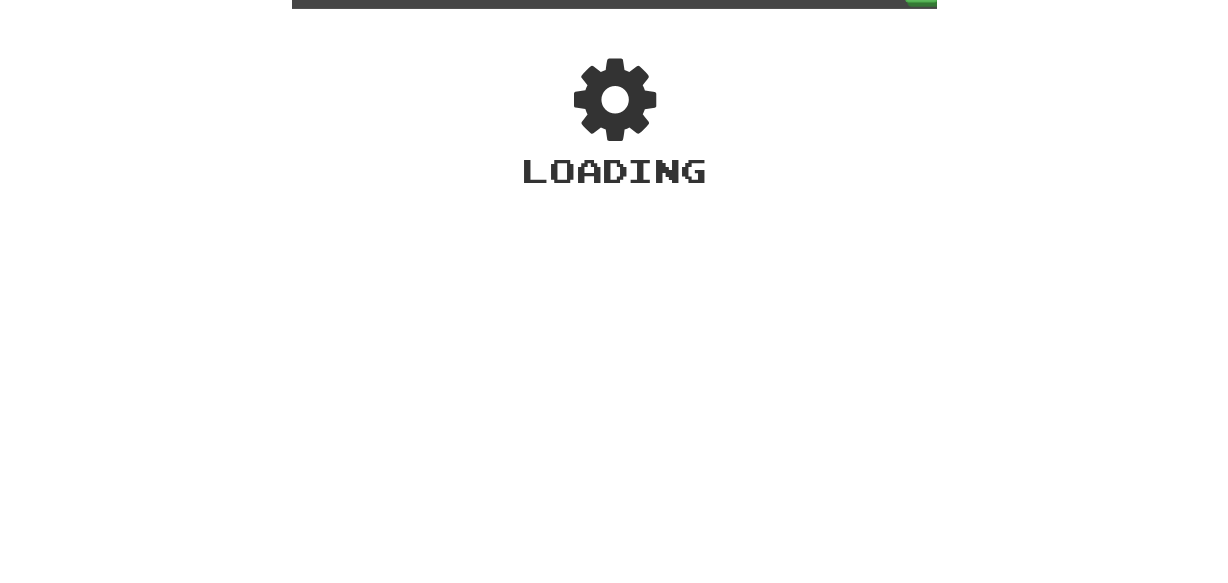 scroll, scrollTop: 36, scrollLeft: 0, axis: vertical 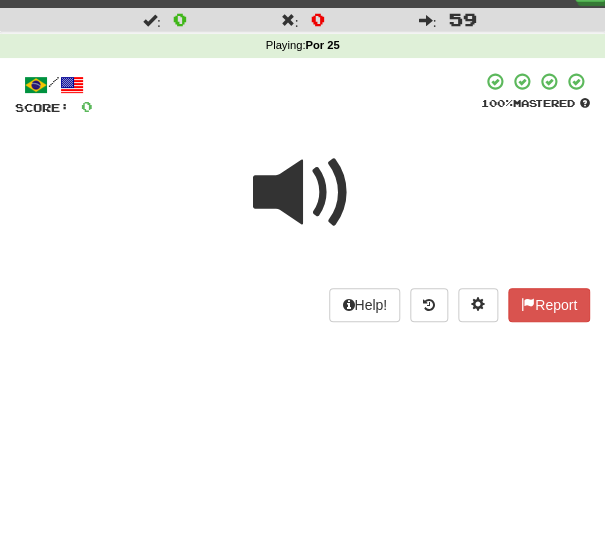 click at bounding box center [303, 193] 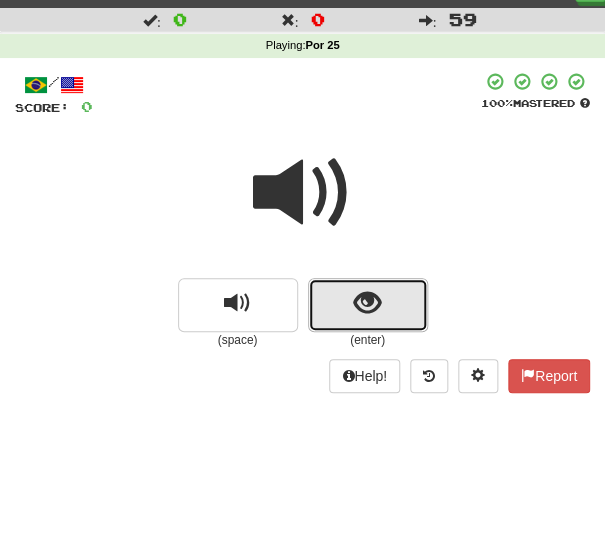 click at bounding box center [368, 305] 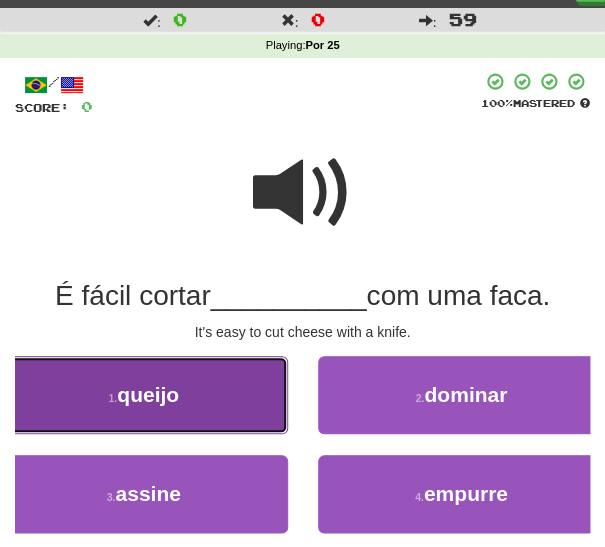 click on "1 .  queijo" at bounding box center [144, 395] 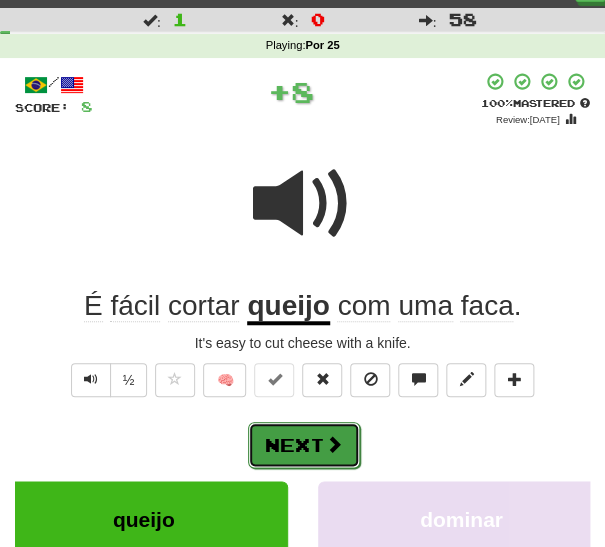 click on "Next" at bounding box center [304, 445] 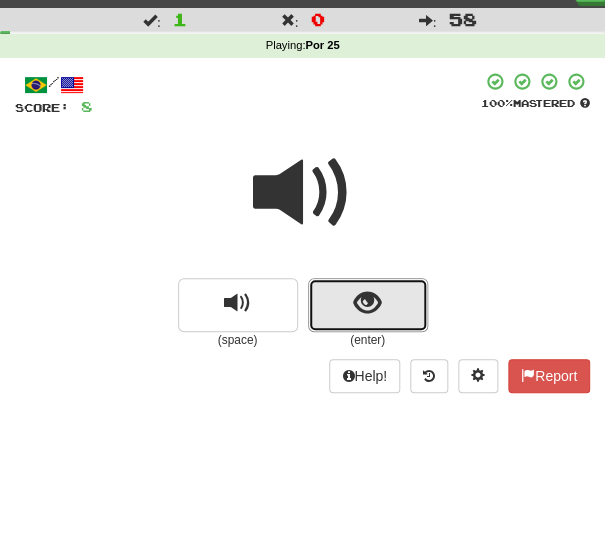 drag, startPoint x: 347, startPoint y: 303, endPoint x: 331, endPoint y: 320, distance: 23.345236 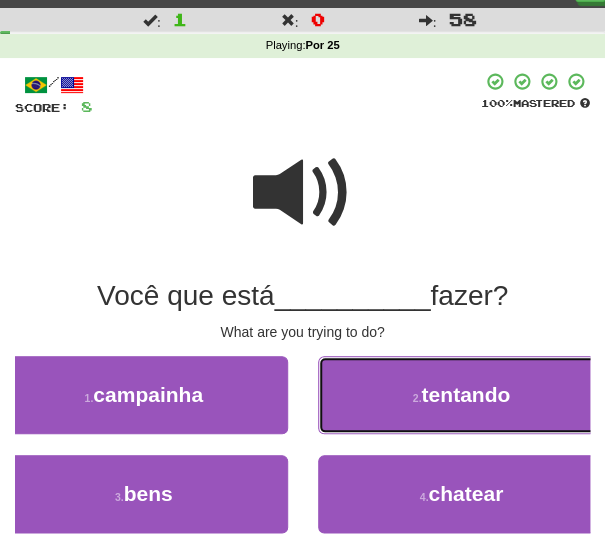 drag, startPoint x: 410, startPoint y: 407, endPoint x: 390, endPoint y: 413, distance: 20.880613 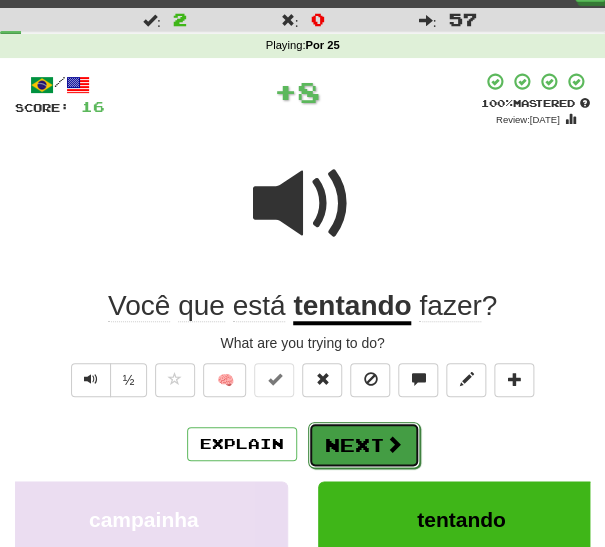 click on "Next" at bounding box center [364, 445] 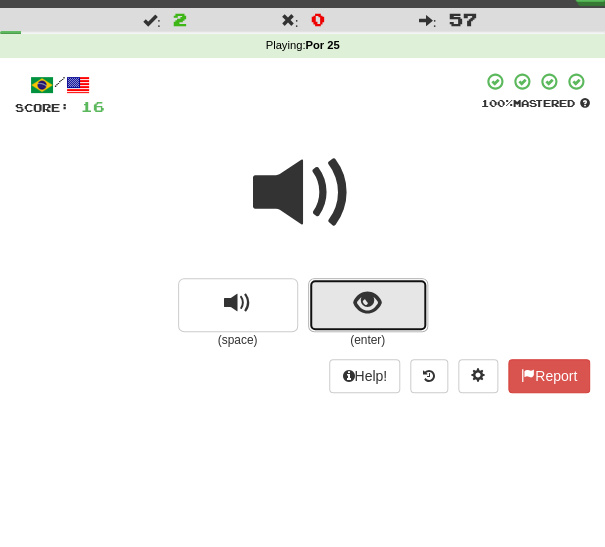 click at bounding box center [367, 303] 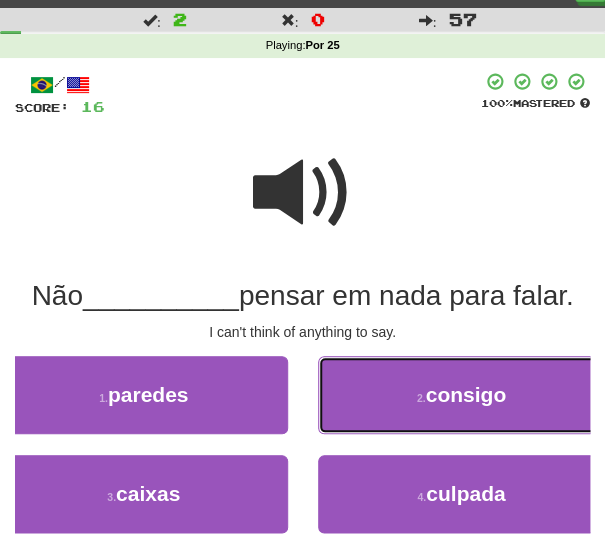 drag, startPoint x: 423, startPoint y: 397, endPoint x: 411, endPoint y: 399, distance: 12.165525 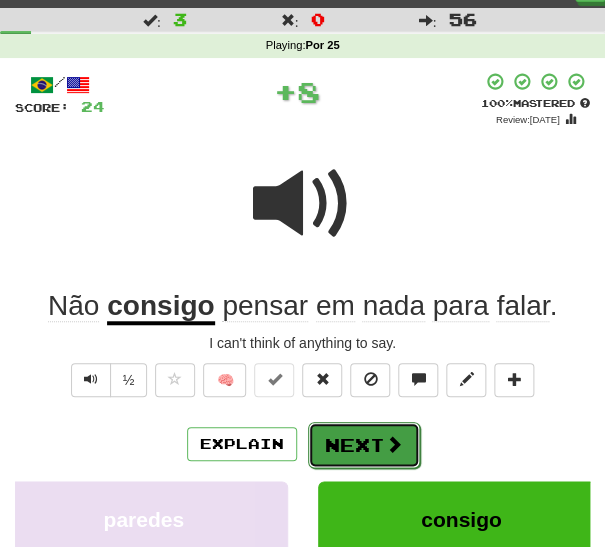 click on "Next" at bounding box center (364, 445) 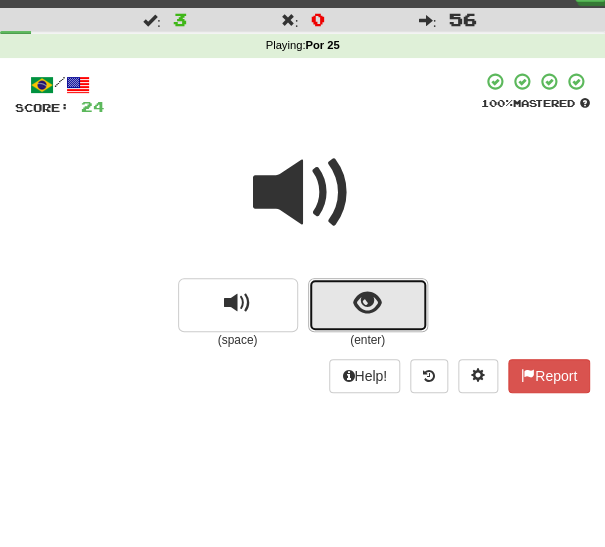 click at bounding box center [368, 305] 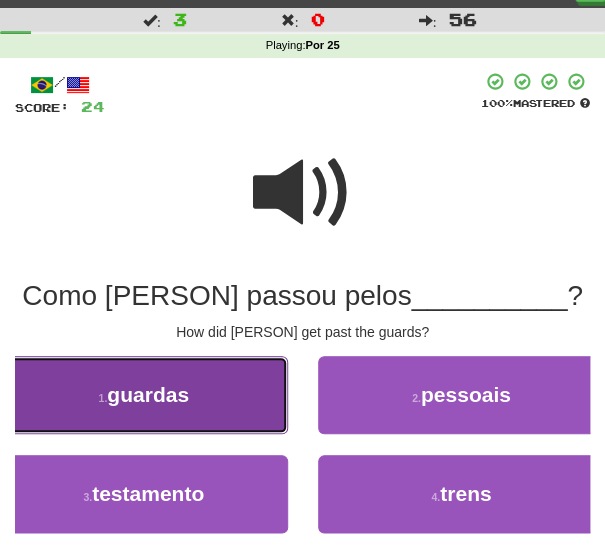 click on "1 .  guardas" at bounding box center [144, 395] 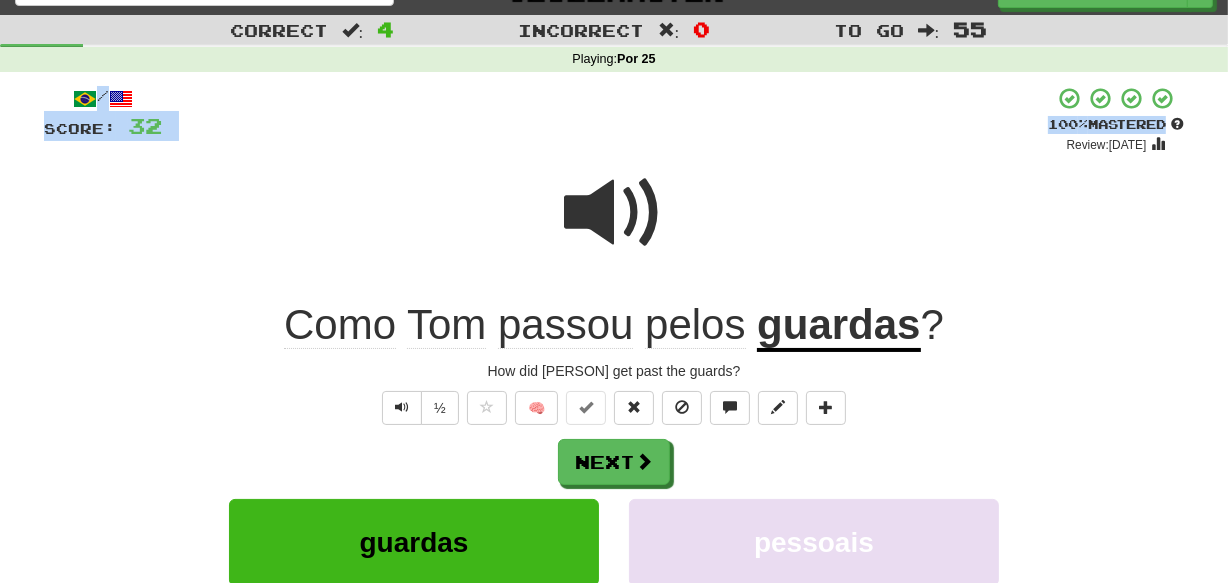 drag, startPoint x: 1225, startPoint y: 117, endPoint x: 1220, endPoint y: 68, distance: 49.25444 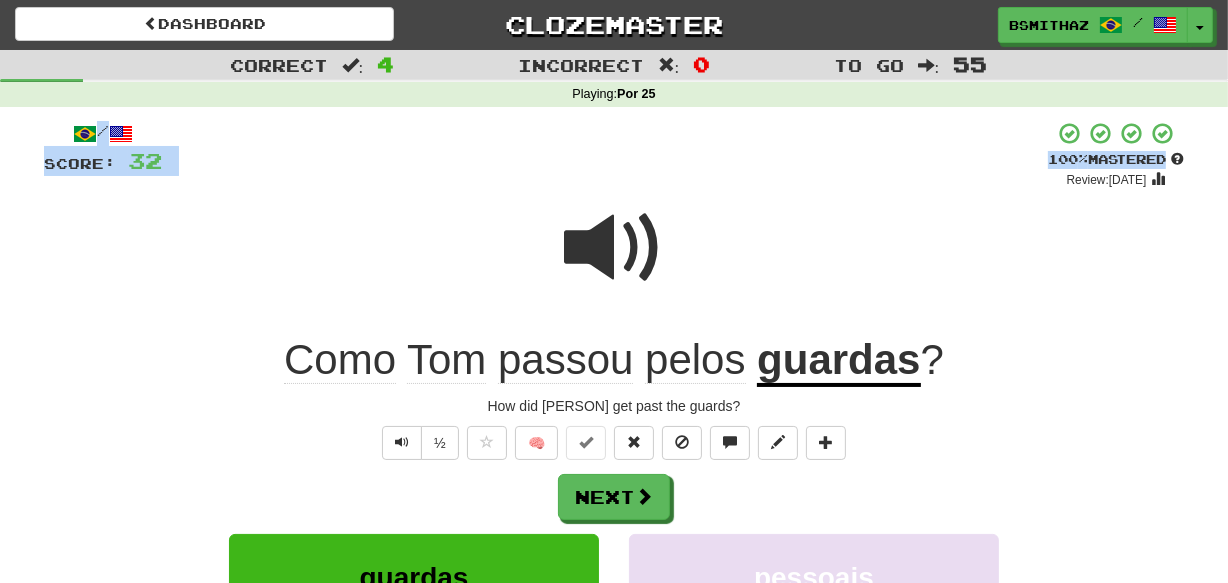 scroll, scrollTop: 0, scrollLeft: 0, axis: both 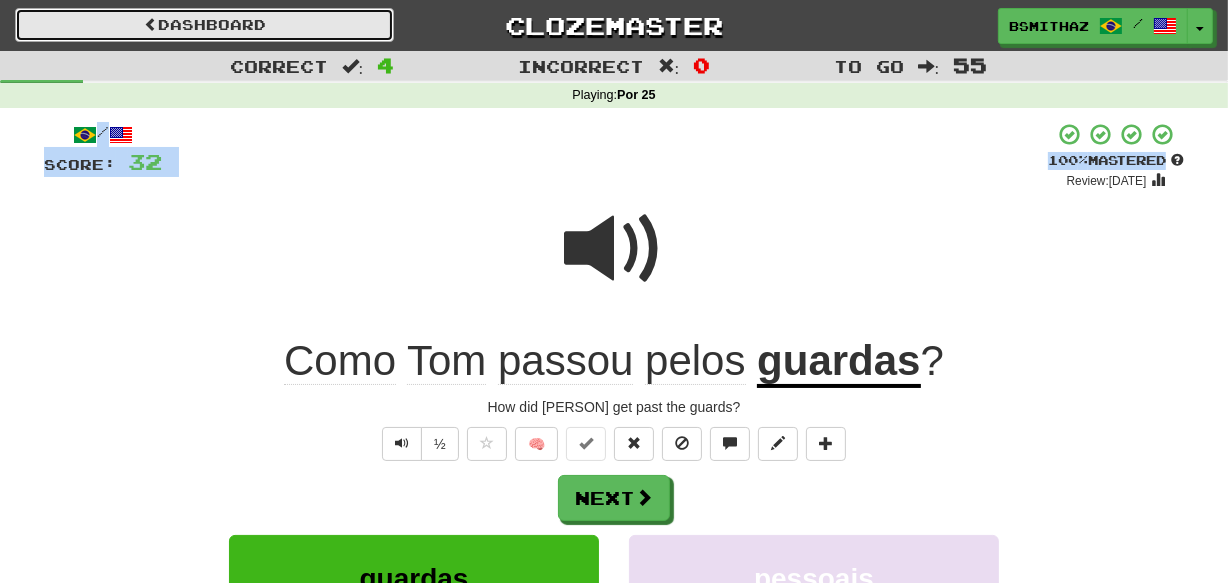 click on "Dashboard" at bounding box center [204, 25] 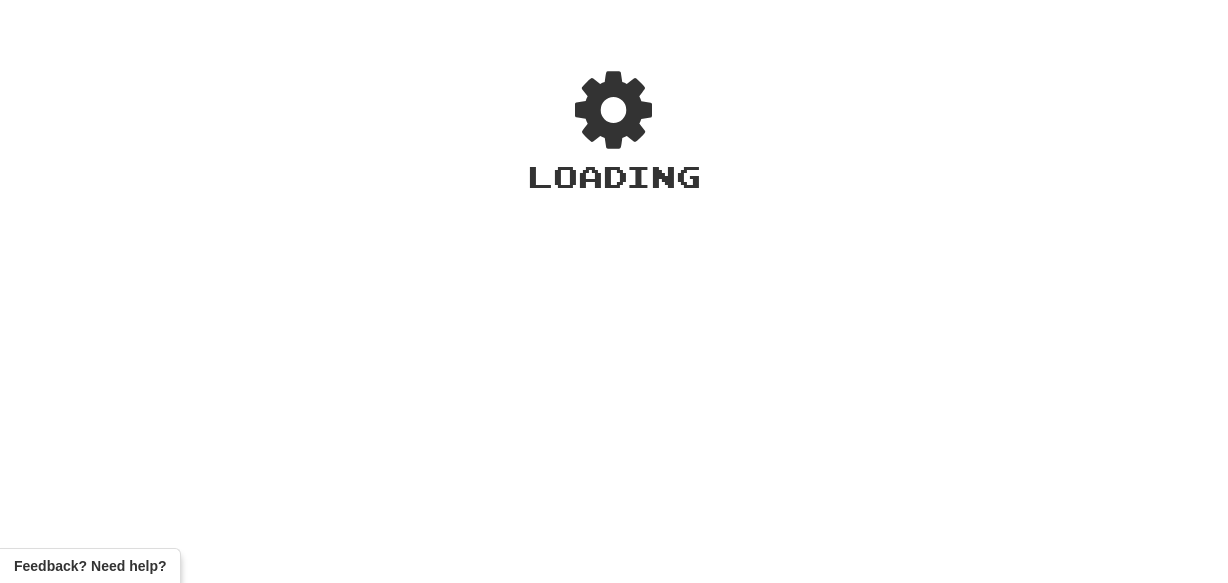 scroll, scrollTop: 0, scrollLeft: 0, axis: both 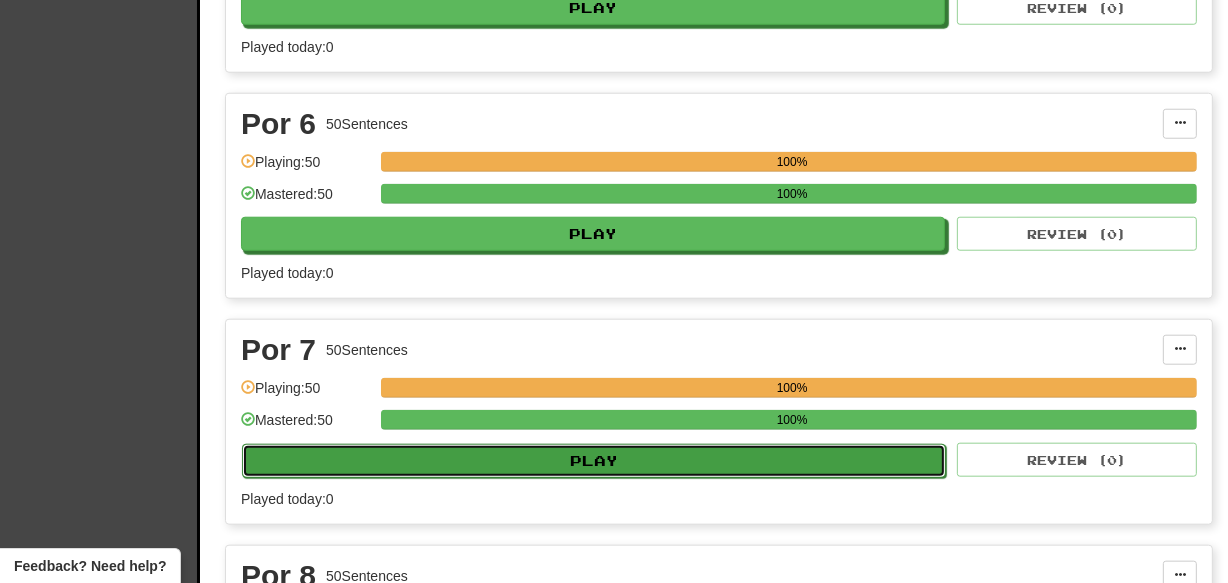 click on "Play" at bounding box center (594, 461) 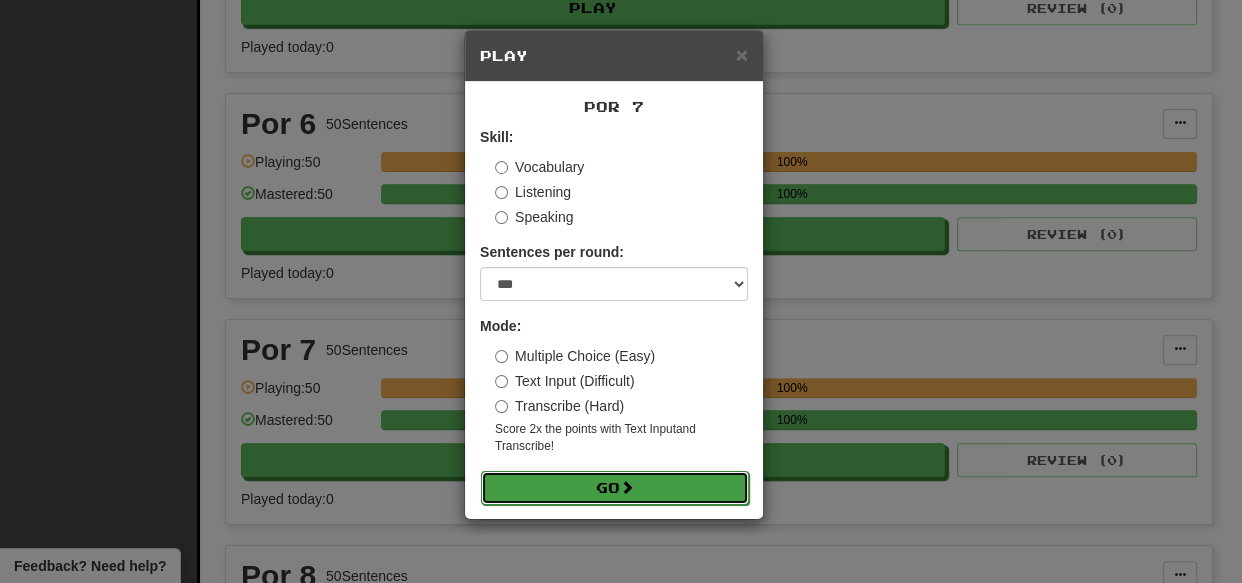 click on "Go" at bounding box center [615, 488] 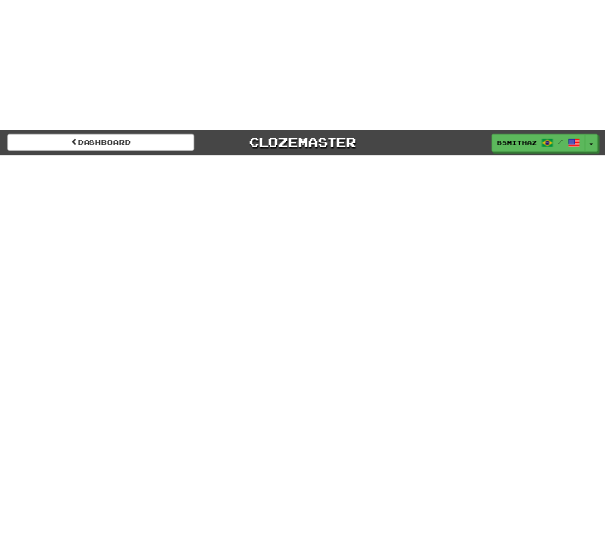 scroll, scrollTop: 0, scrollLeft: 0, axis: both 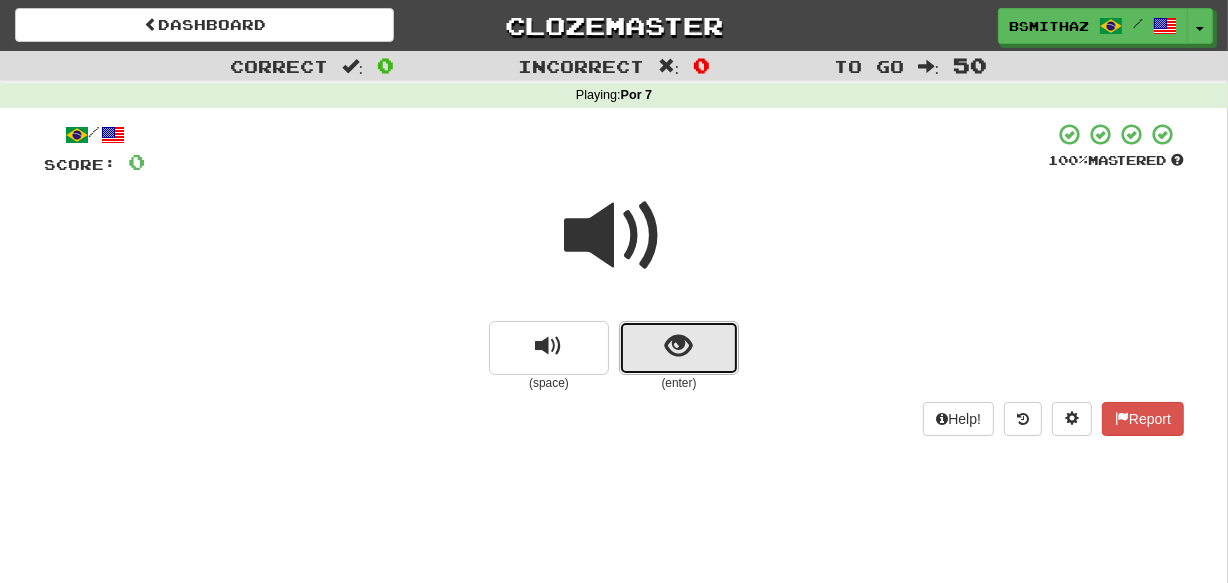 click at bounding box center (679, 348) 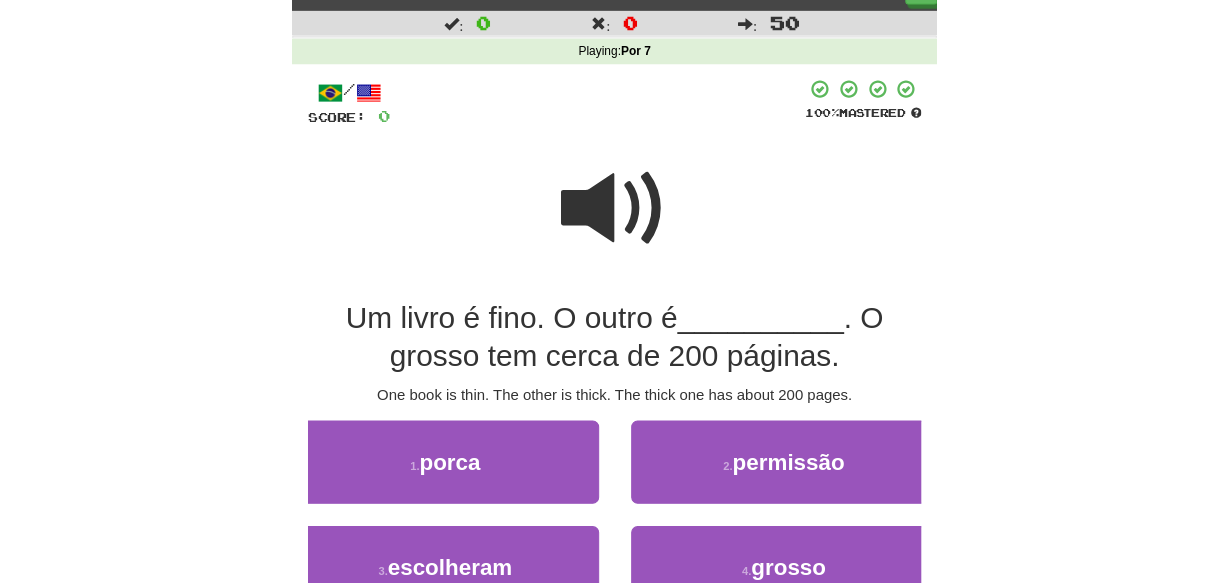 scroll, scrollTop: 36, scrollLeft: 0, axis: vertical 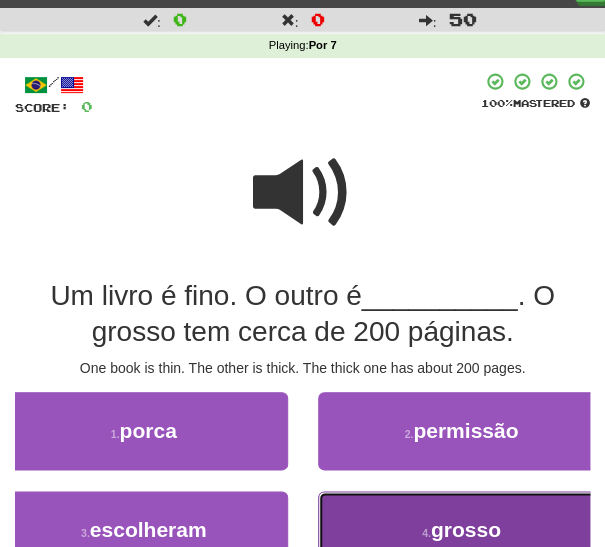 click on "4 .  grosso" at bounding box center (462, 530) 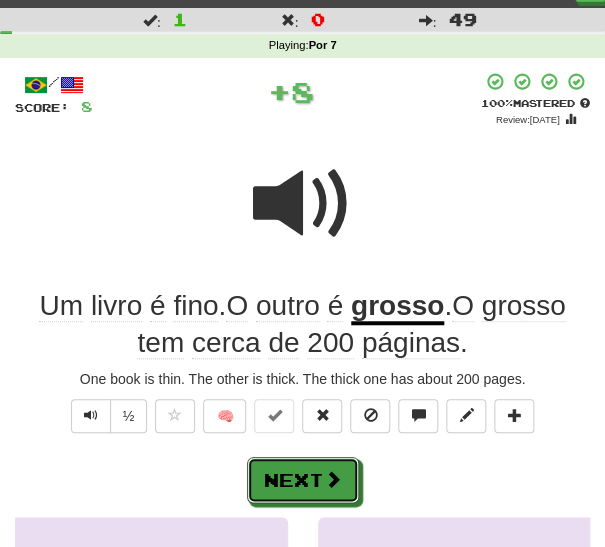 click at bounding box center (333, 479) 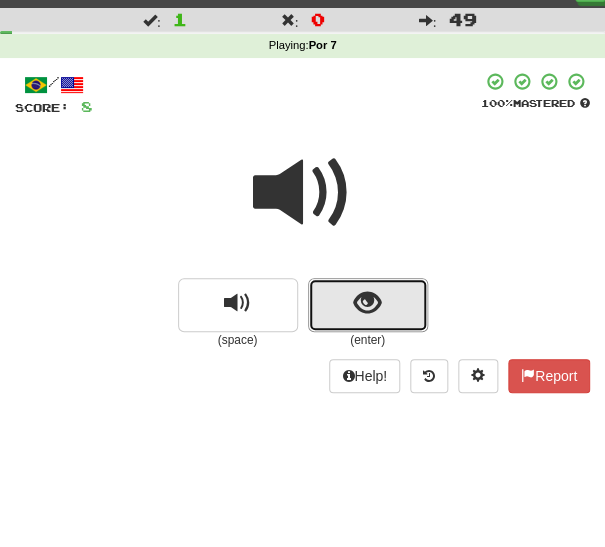 drag, startPoint x: 366, startPoint y: 309, endPoint x: 355, endPoint y: 320, distance: 15.556349 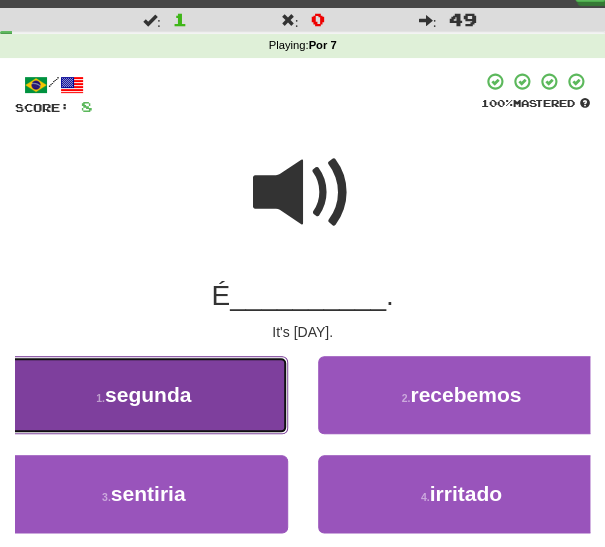 click on "1 .  segunda" at bounding box center [144, 395] 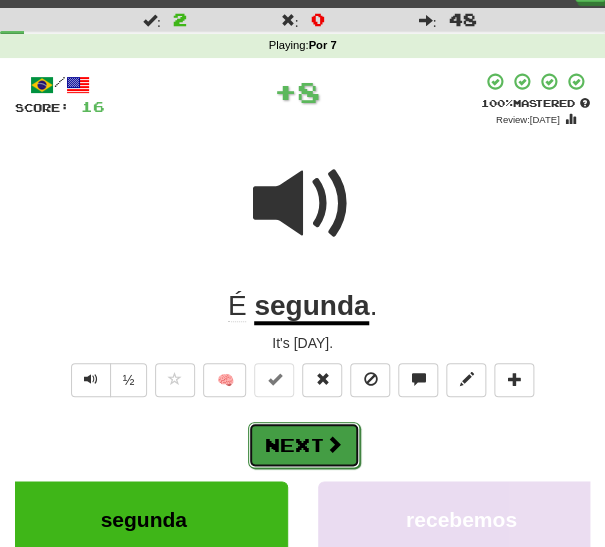 click on "Next" at bounding box center [304, 445] 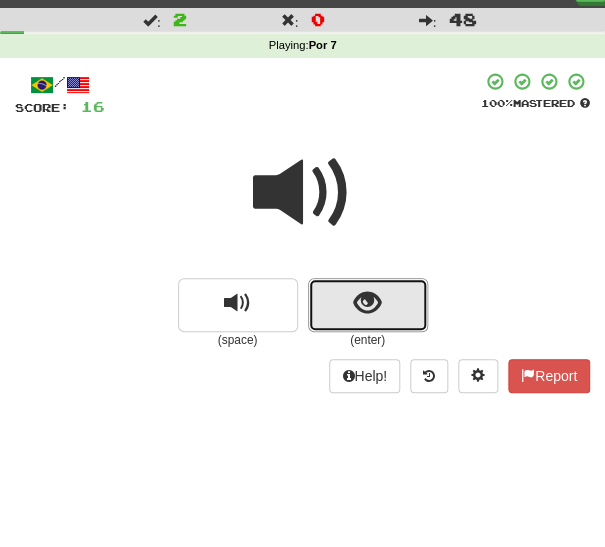 drag, startPoint x: 339, startPoint y: 305, endPoint x: 317, endPoint y: 344, distance: 44.777225 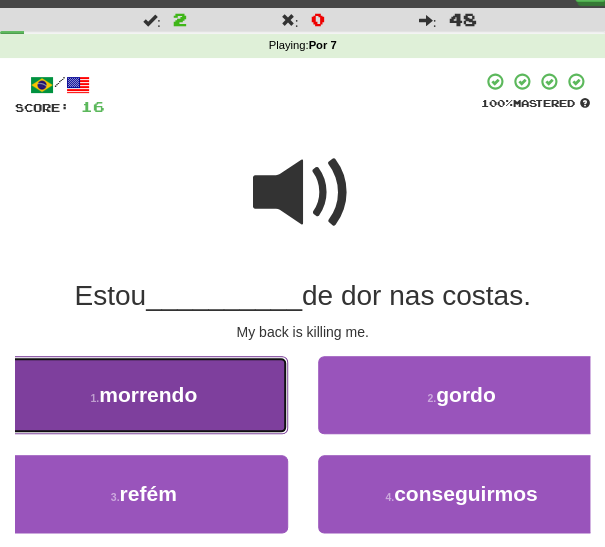 click on "1 .  morrendo" at bounding box center [144, 395] 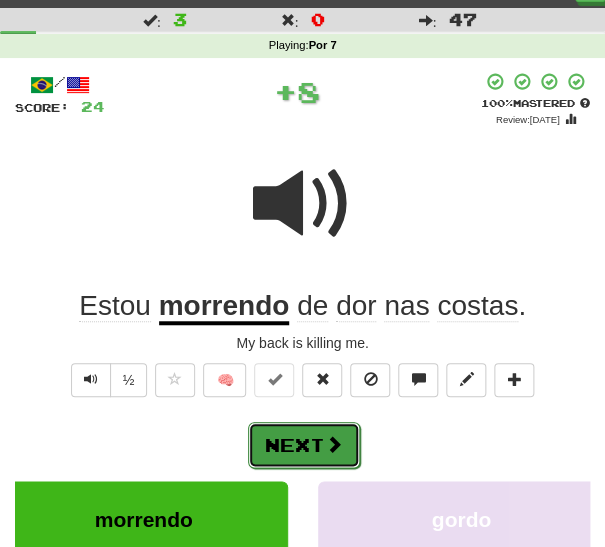 click on "Next" at bounding box center [304, 445] 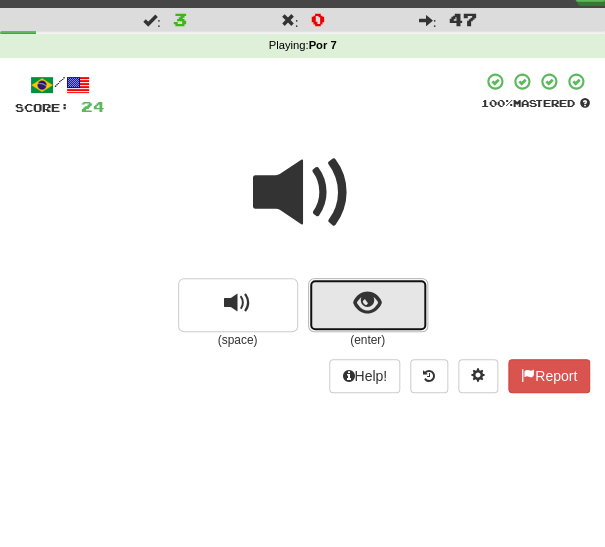 click at bounding box center (368, 305) 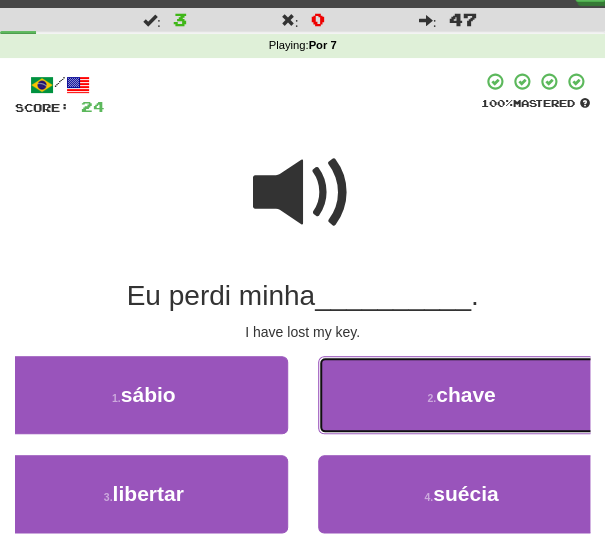 drag, startPoint x: 374, startPoint y: 405, endPoint x: 361, endPoint y: 411, distance: 14.3178215 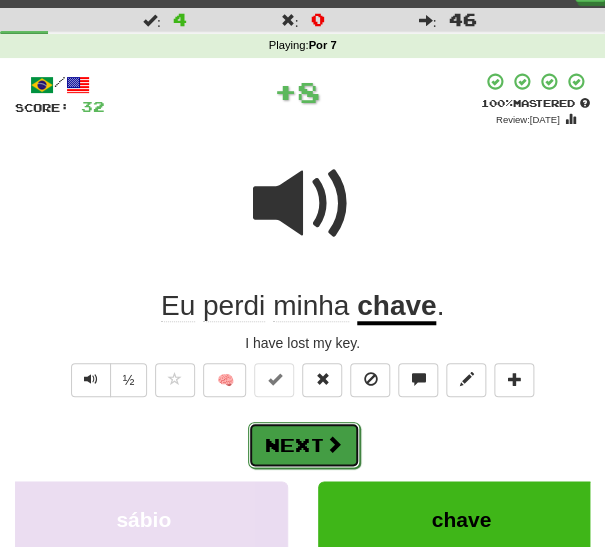 click on "Next" at bounding box center (304, 445) 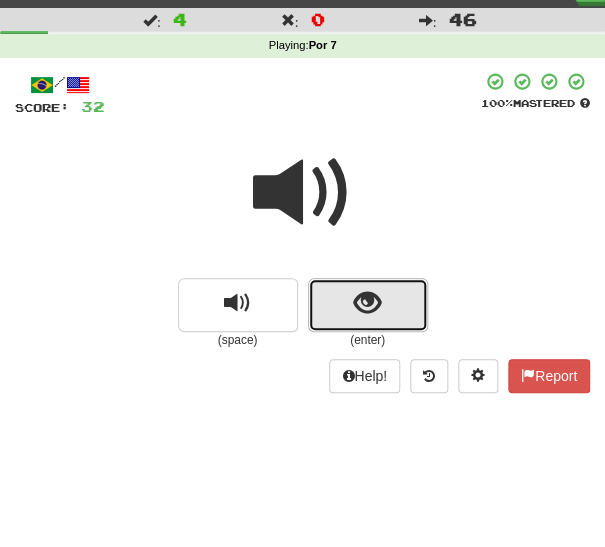 click at bounding box center [368, 305] 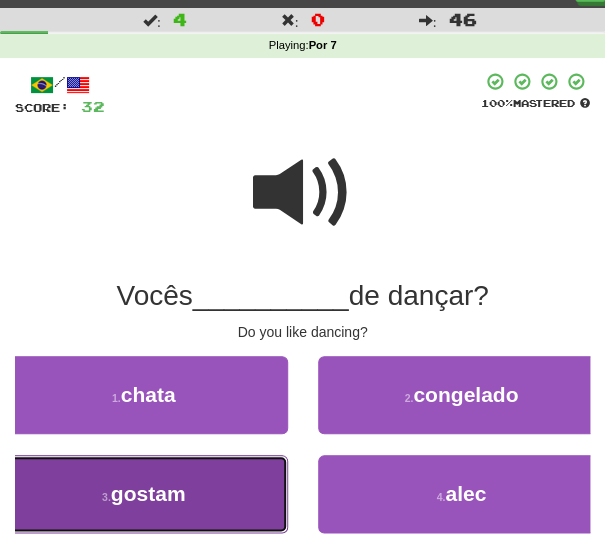 click on "3 .  gostam" at bounding box center [144, 494] 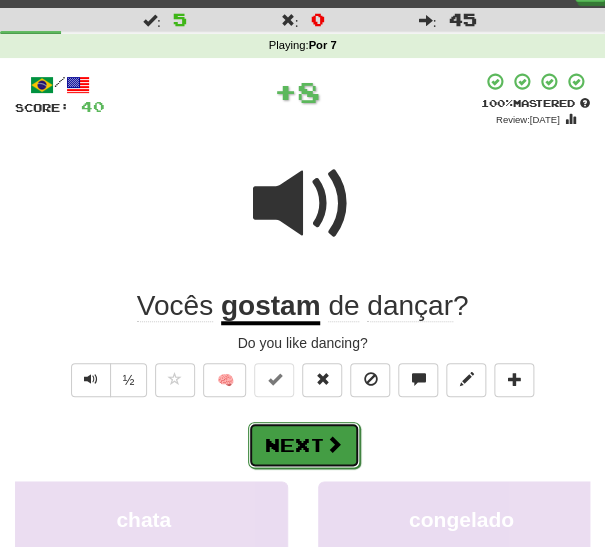 click on "Next" at bounding box center (304, 445) 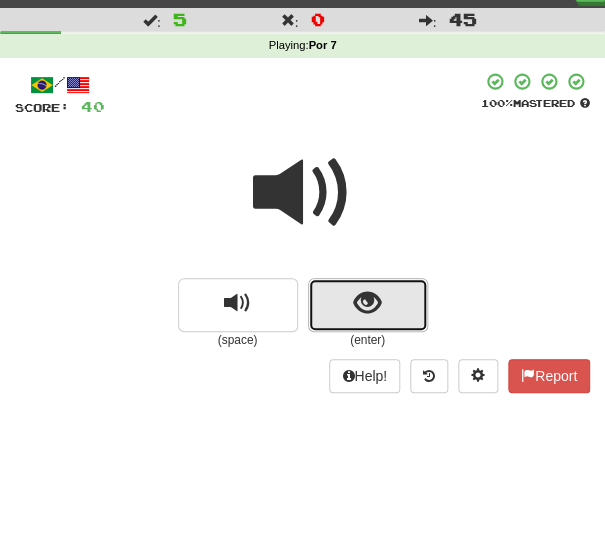 click at bounding box center (367, 303) 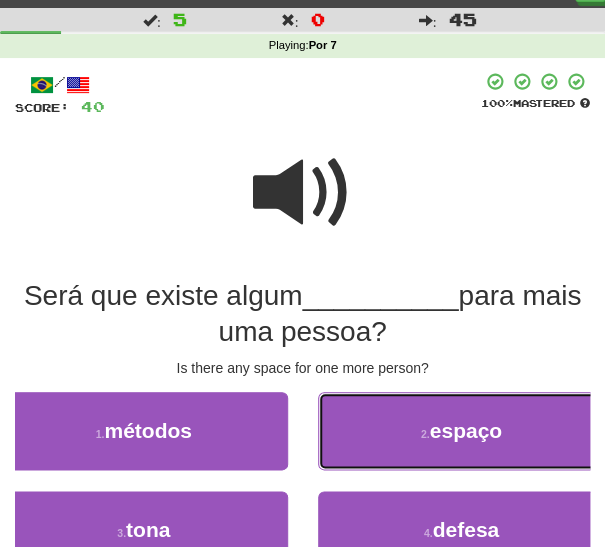 click on "2 .  espaço" at bounding box center (462, 431) 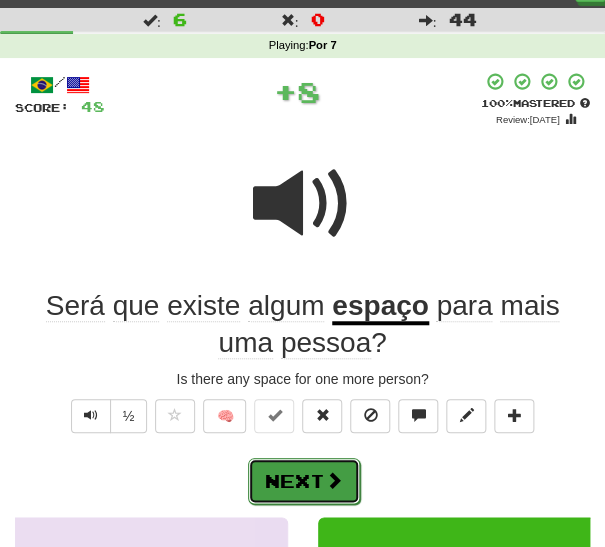 click on "Next" at bounding box center [304, 481] 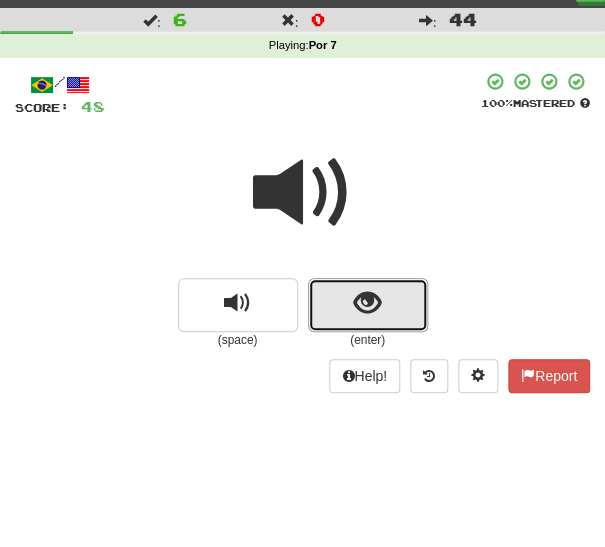 click at bounding box center (368, 305) 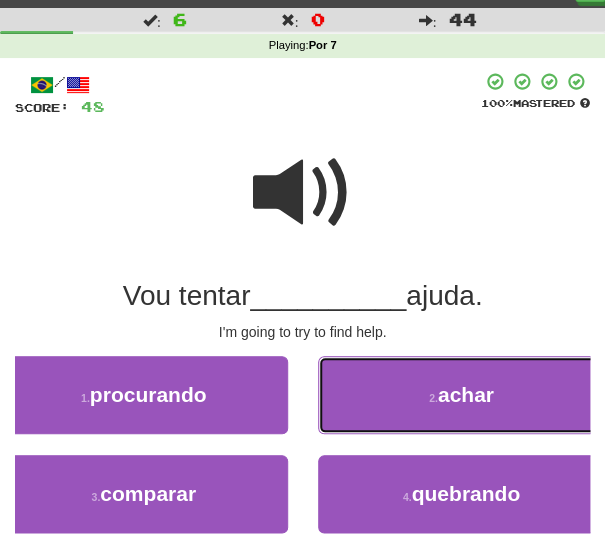 click on "2 .  achar" at bounding box center (462, 395) 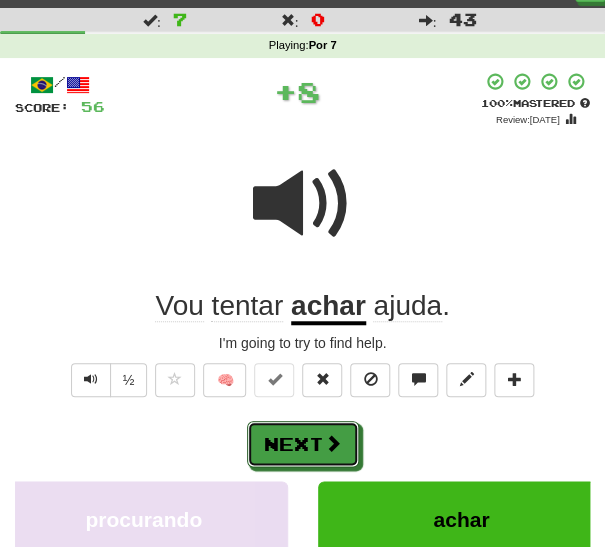 click on "Next" at bounding box center (303, 444) 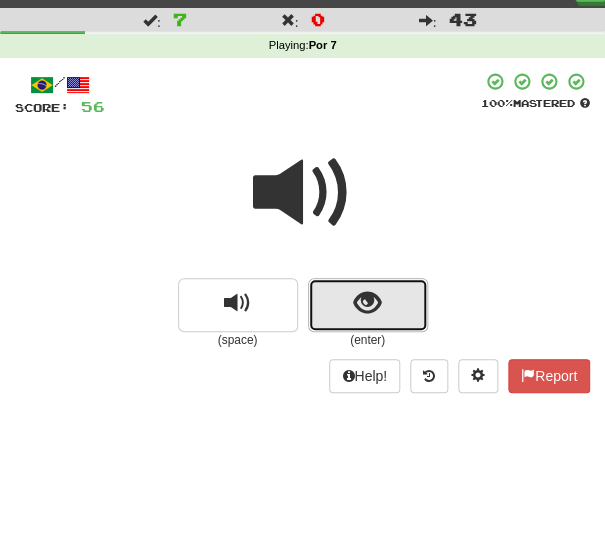 click at bounding box center [368, 305] 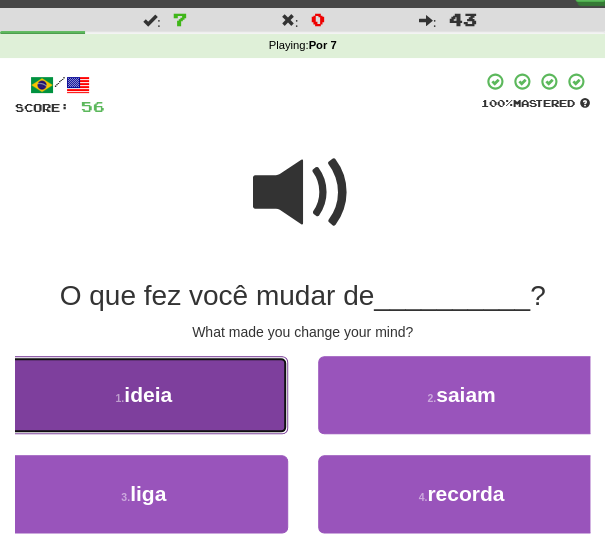click on "1 .  ideia" at bounding box center (144, 395) 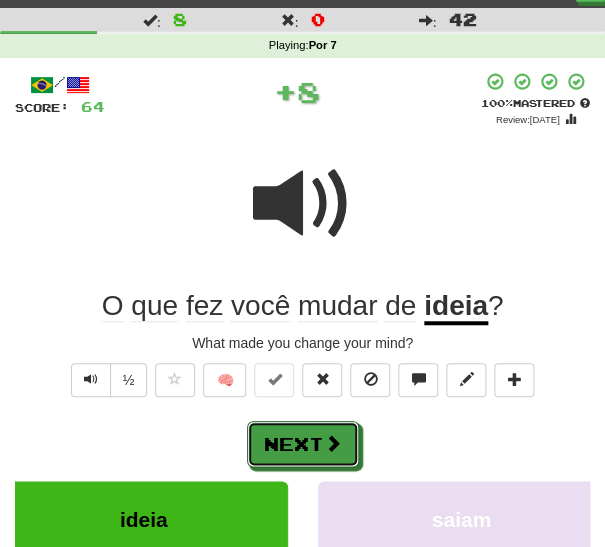 drag, startPoint x: 295, startPoint y: 441, endPoint x: 334, endPoint y: 405, distance: 53.075417 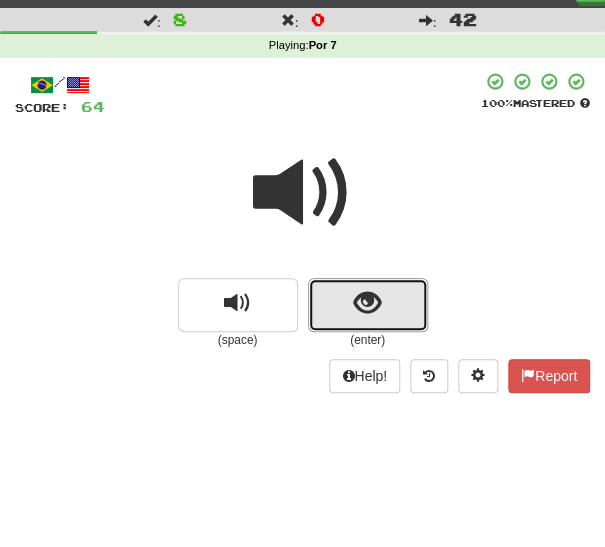 drag, startPoint x: 348, startPoint y: 309, endPoint x: 340, endPoint y: 316, distance: 10.630146 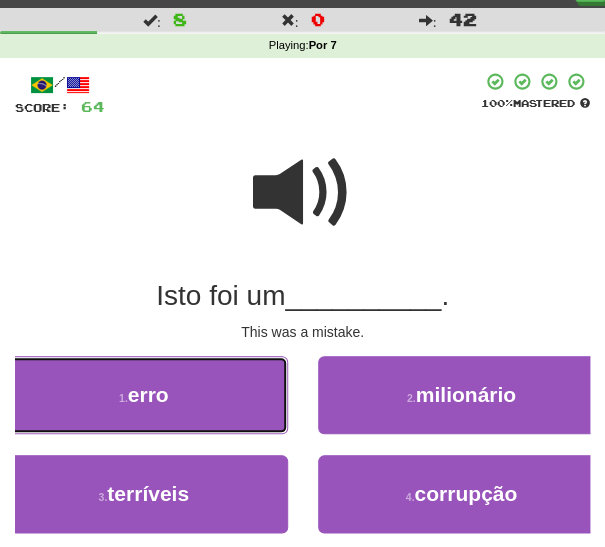 click on "1 .  erro" at bounding box center (144, 395) 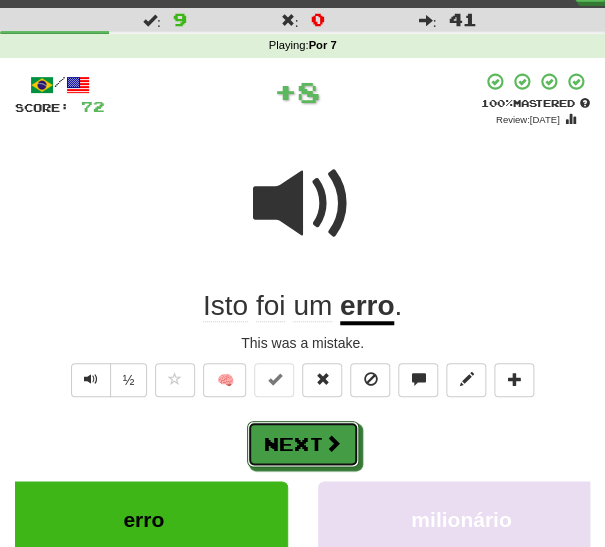click on "Next" at bounding box center (303, 444) 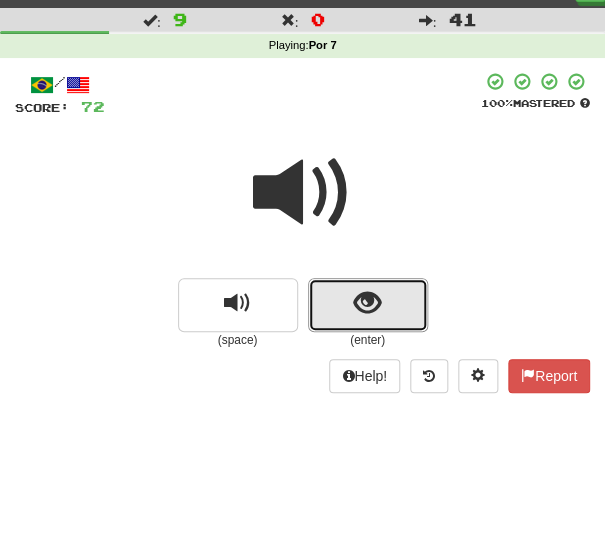 drag, startPoint x: 334, startPoint y: 302, endPoint x: 319, endPoint y: 320, distance: 23.43075 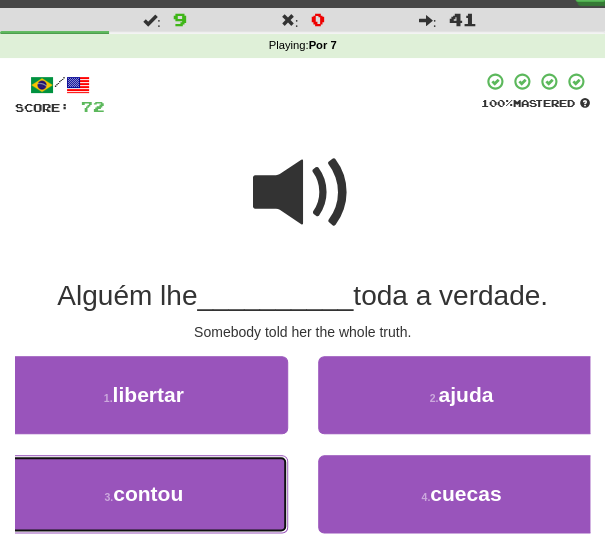 drag, startPoint x: 219, startPoint y: 479, endPoint x: 240, endPoint y: 469, distance: 23.259407 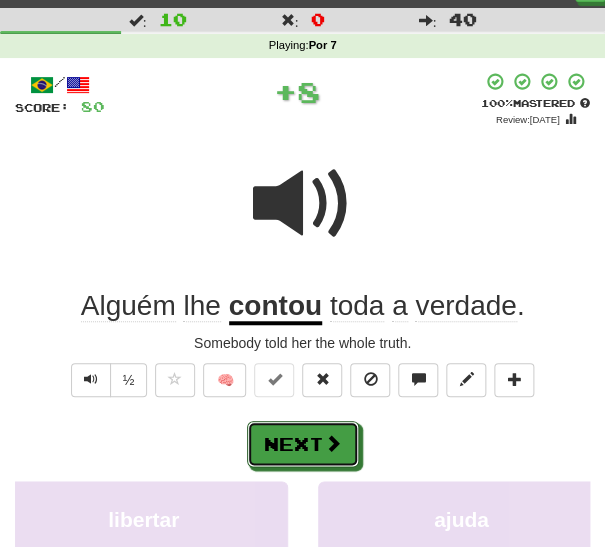 click on "Next" at bounding box center (303, 444) 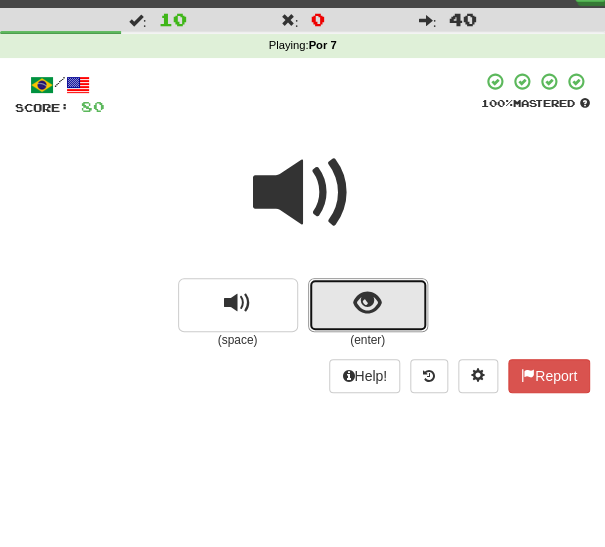 click at bounding box center [368, 305] 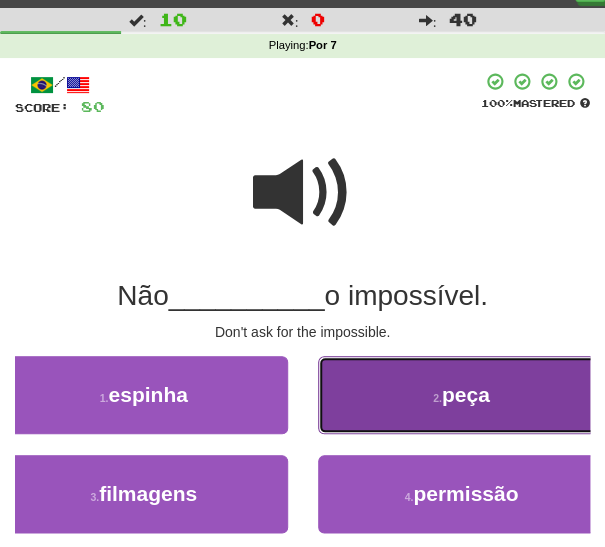 click on "2 .  peça" at bounding box center (462, 395) 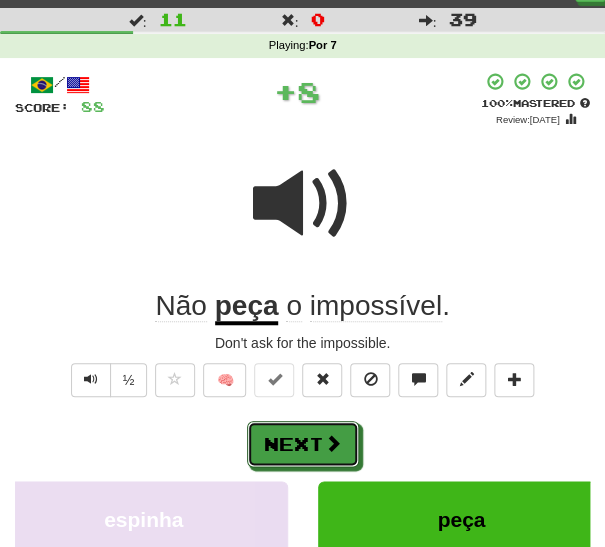 click on "Next" at bounding box center (303, 444) 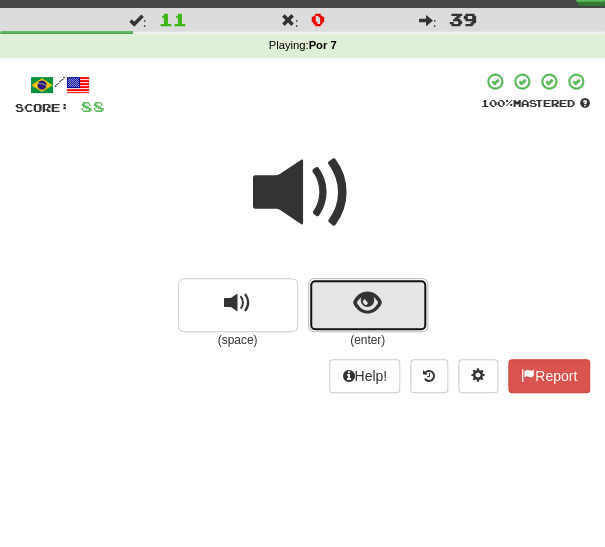 click at bounding box center [367, 303] 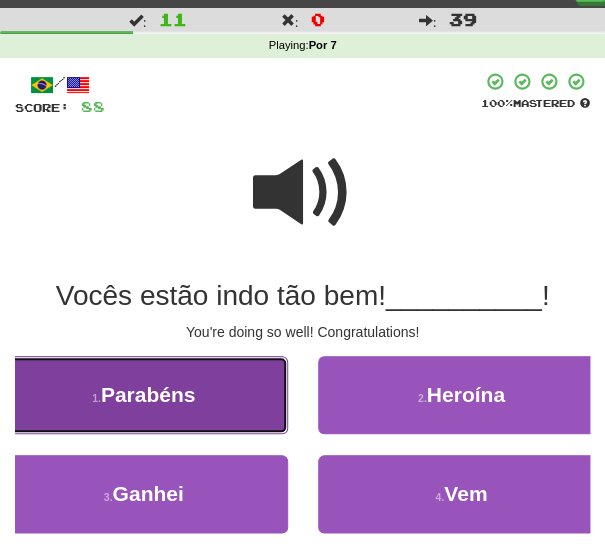 click on "1 .  Parabéns" at bounding box center [144, 395] 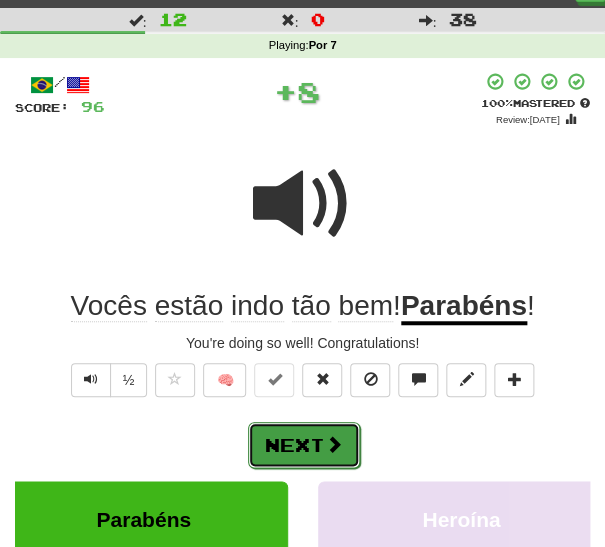 click on "Next" at bounding box center (304, 445) 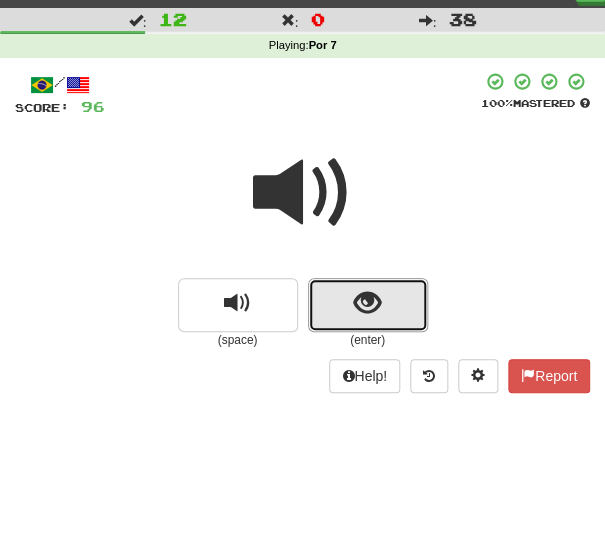 drag, startPoint x: 342, startPoint y: 312, endPoint x: 330, endPoint y: 320, distance: 14.422205 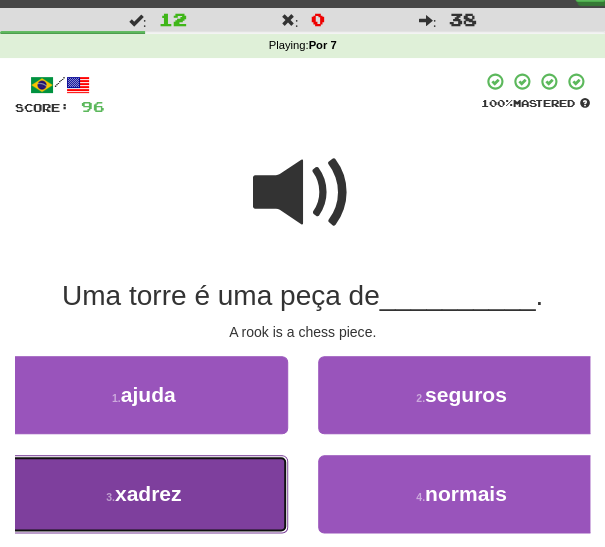 click on "3 .  xadrez" at bounding box center (144, 494) 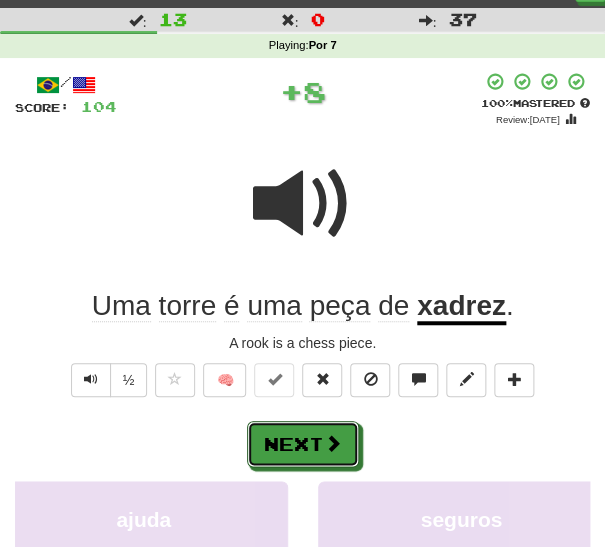 click on "Next" at bounding box center (303, 444) 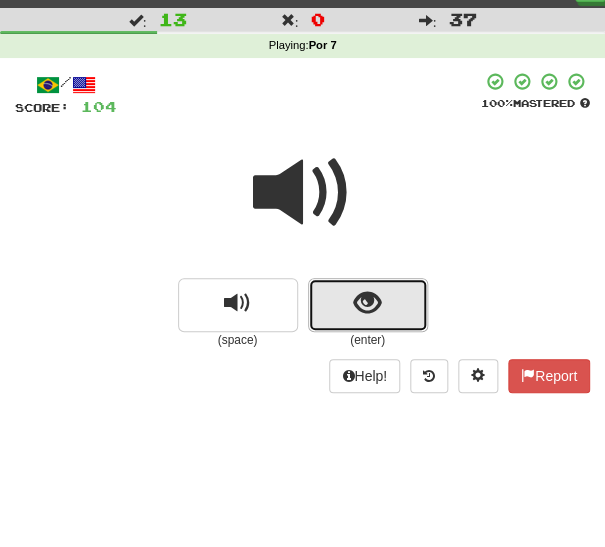 click at bounding box center (368, 305) 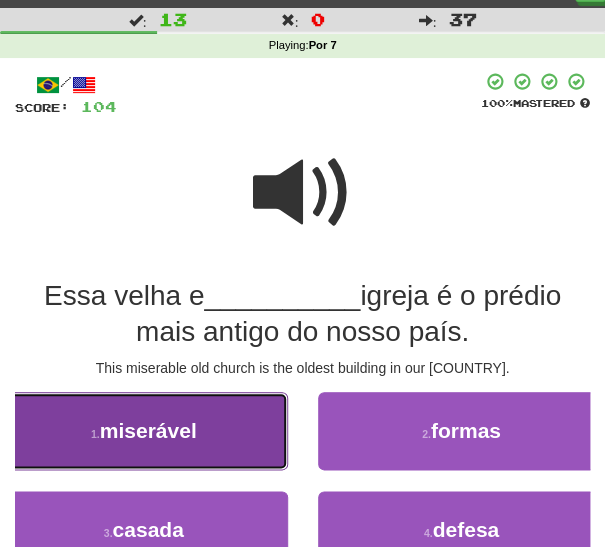 click on "1 .  miserável" at bounding box center (144, 431) 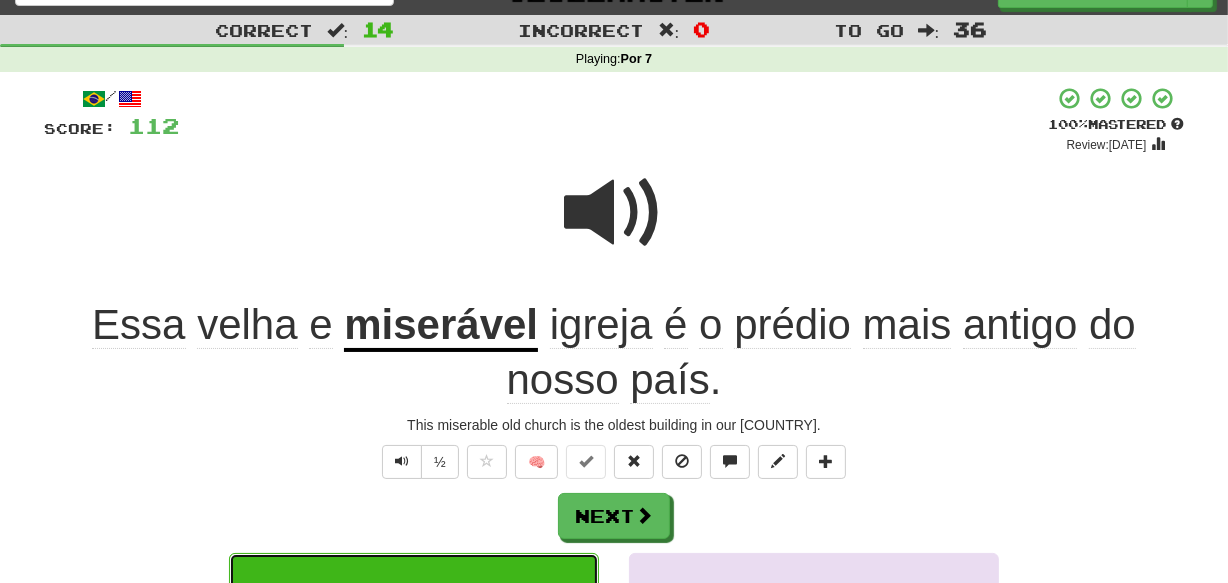 scroll, scrollTop: 0, scrollLeft: 0, axis: both 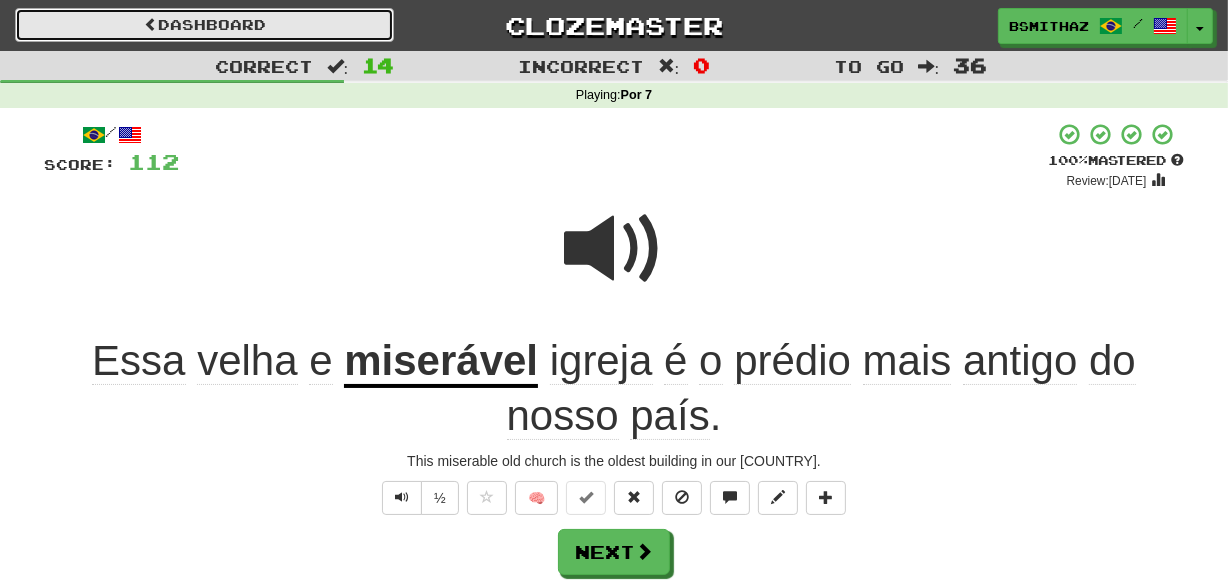 click on "Dashboard" at bounding box center [204, 25] 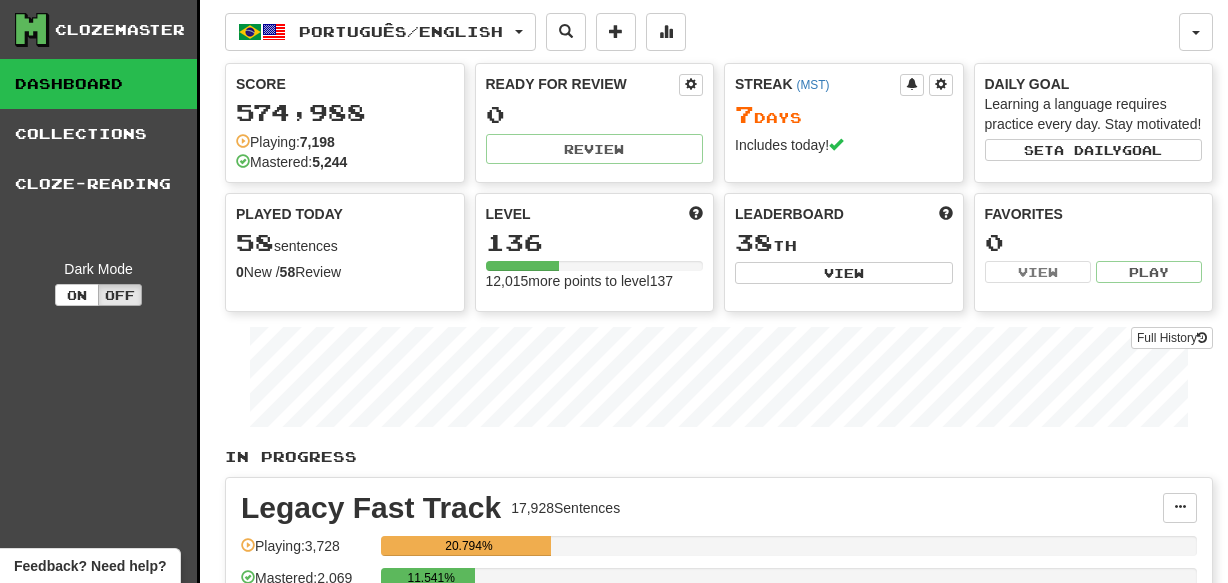 scroll, scrollTop: 0, scrollLeft: 0, axis: both 